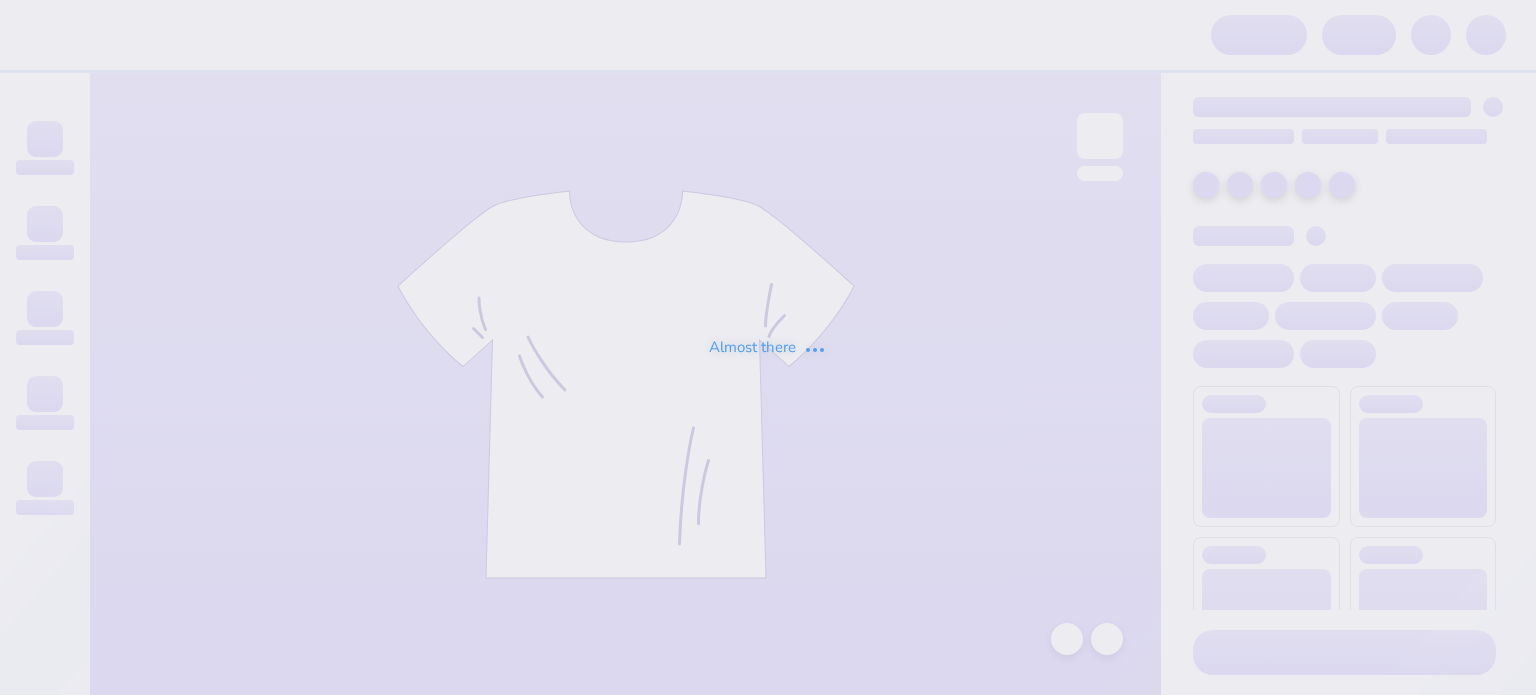 scroll, scrollTop: 0, scrollLeft: 0, axis: both 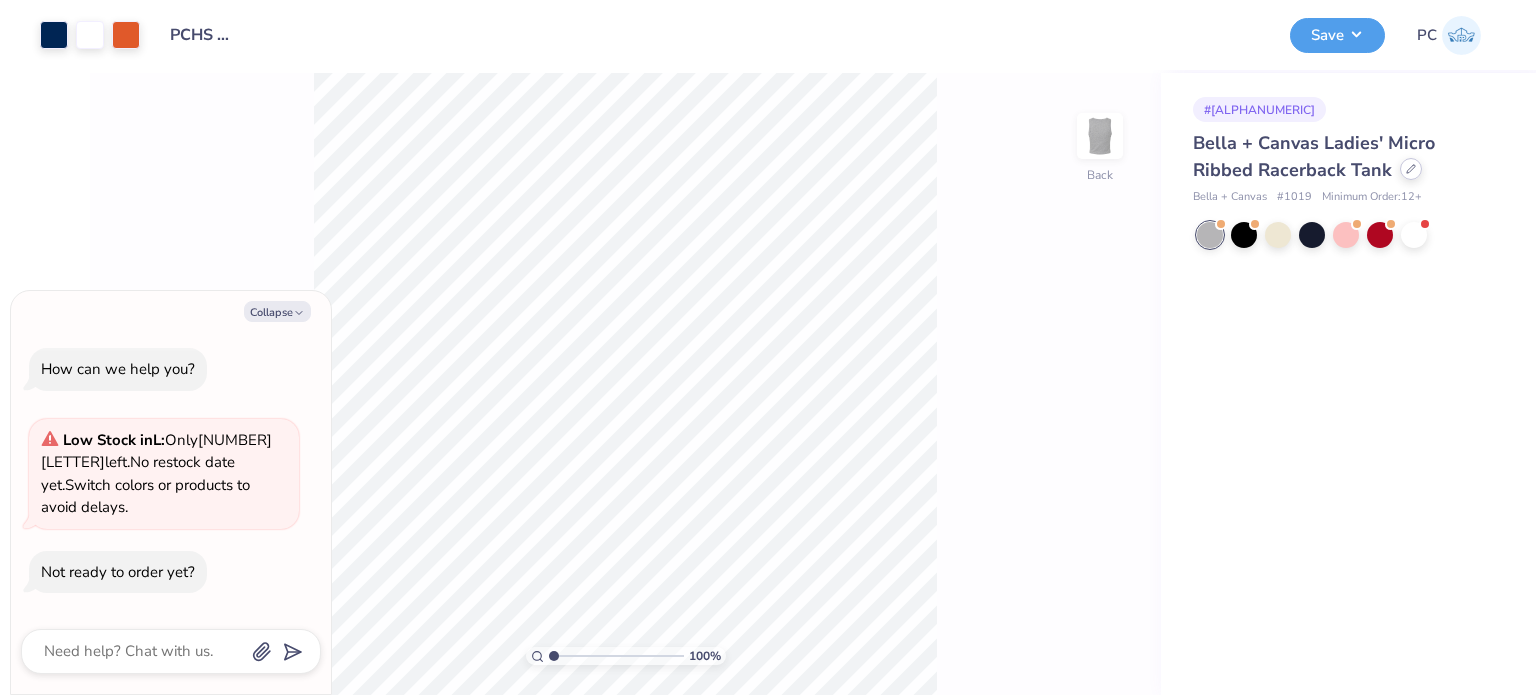 click 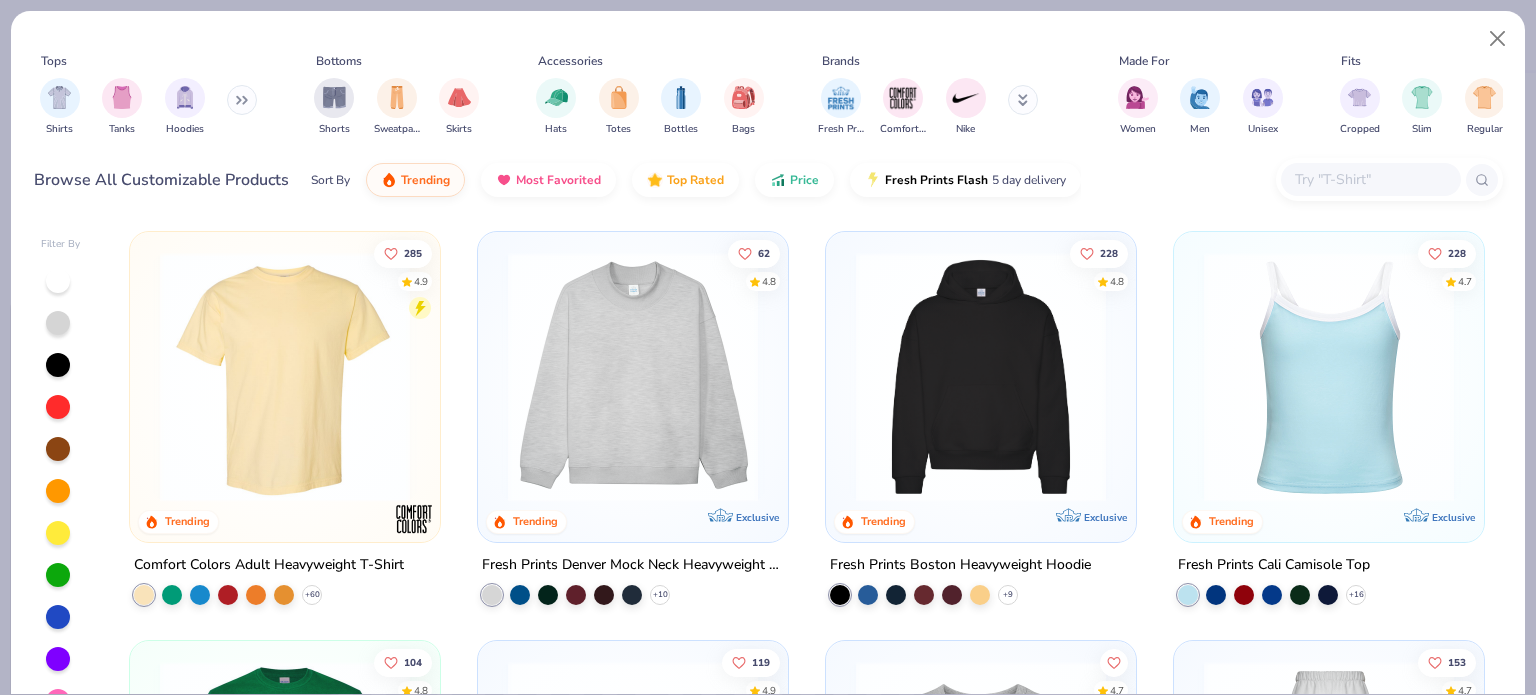 type on "x" 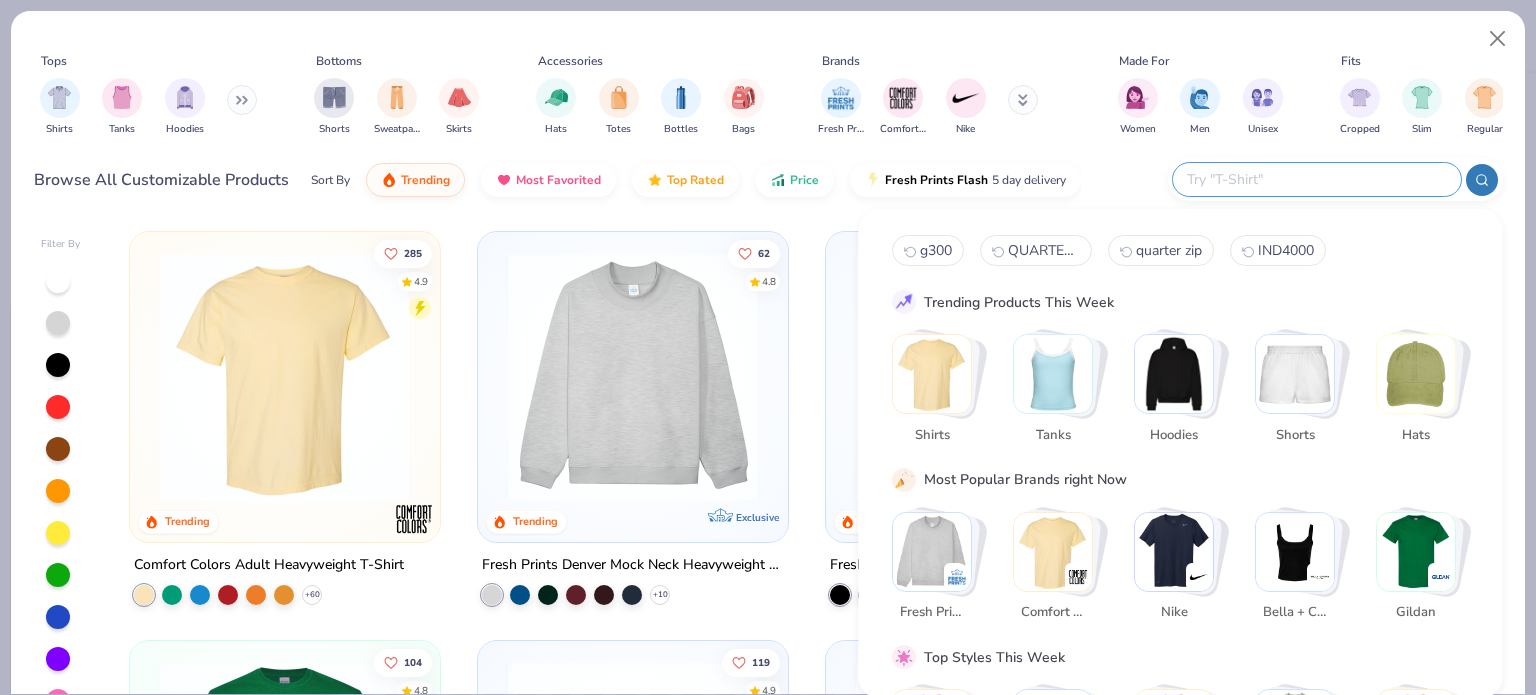 click at bounding box center (1316, 179) 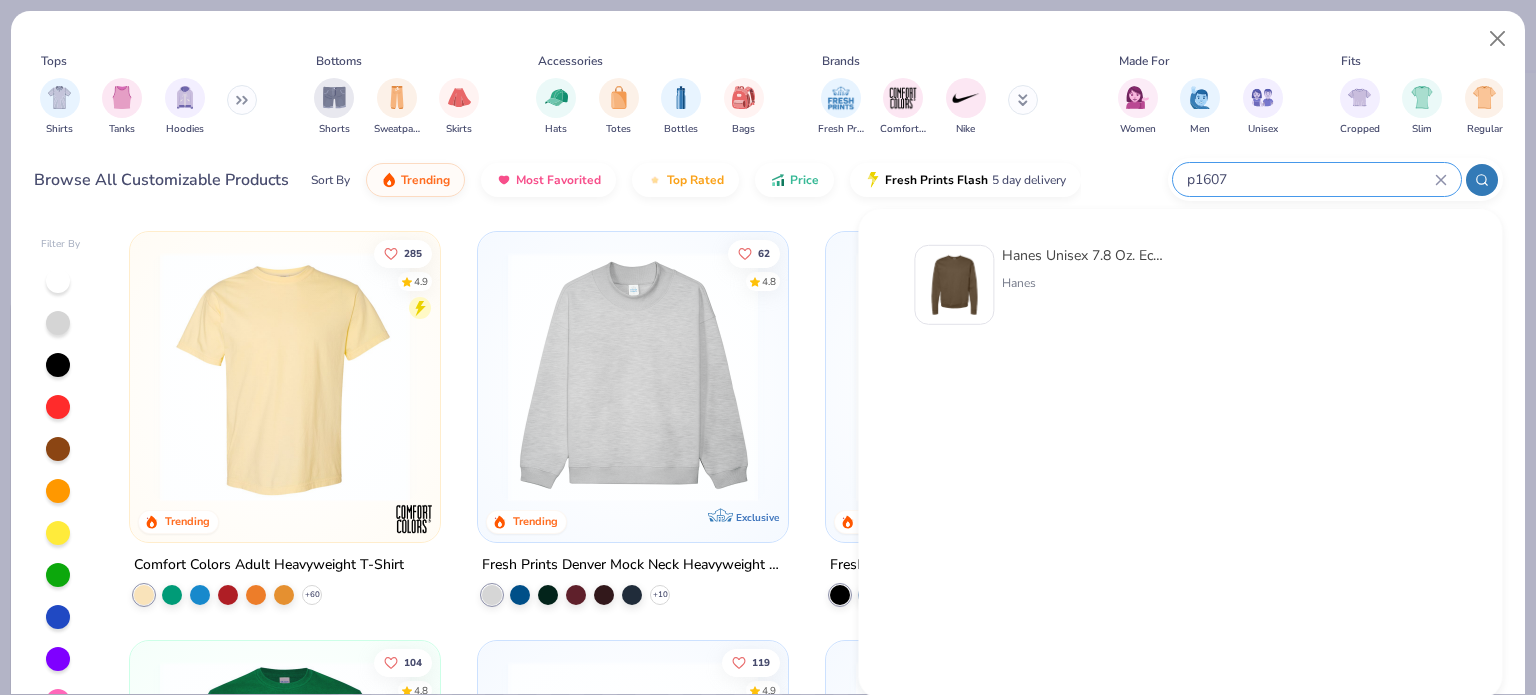 type on "p1607" 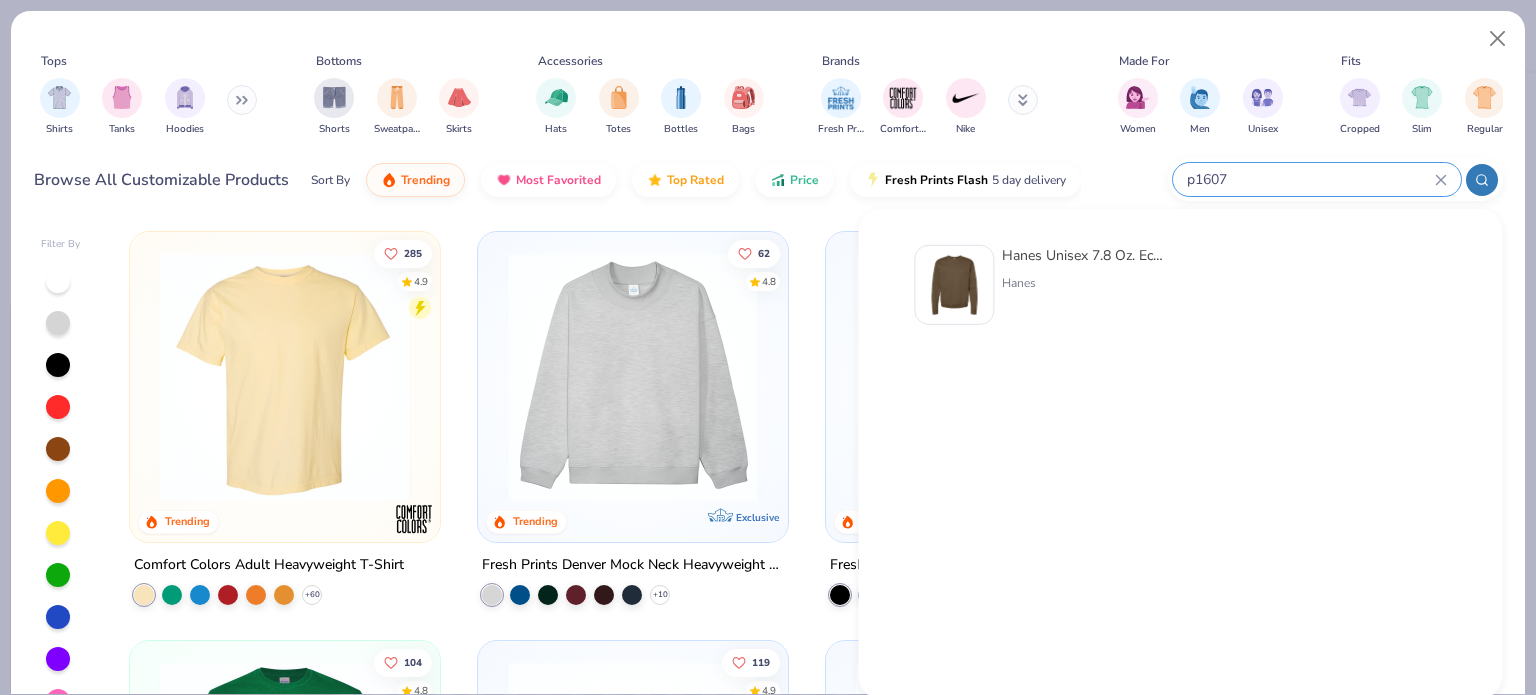 click at bounding box center [954, 285] 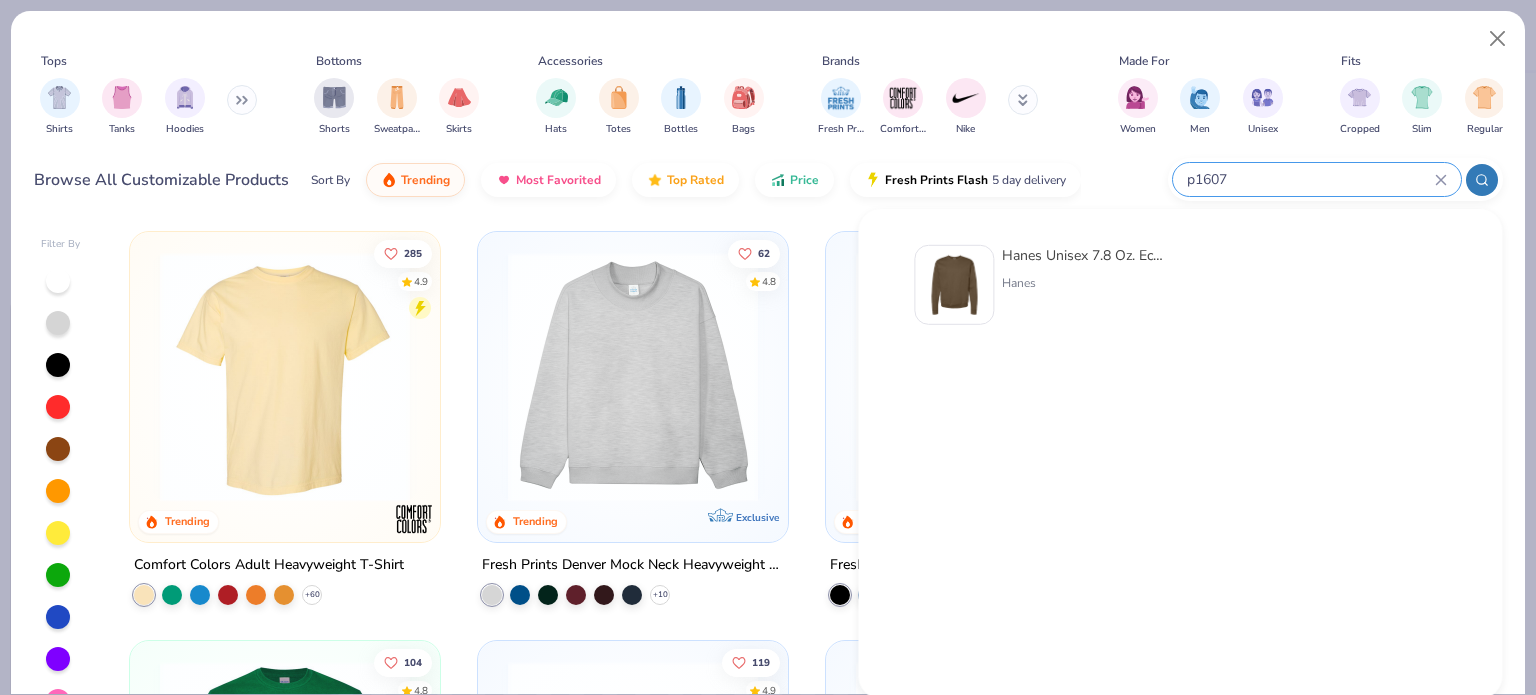 type 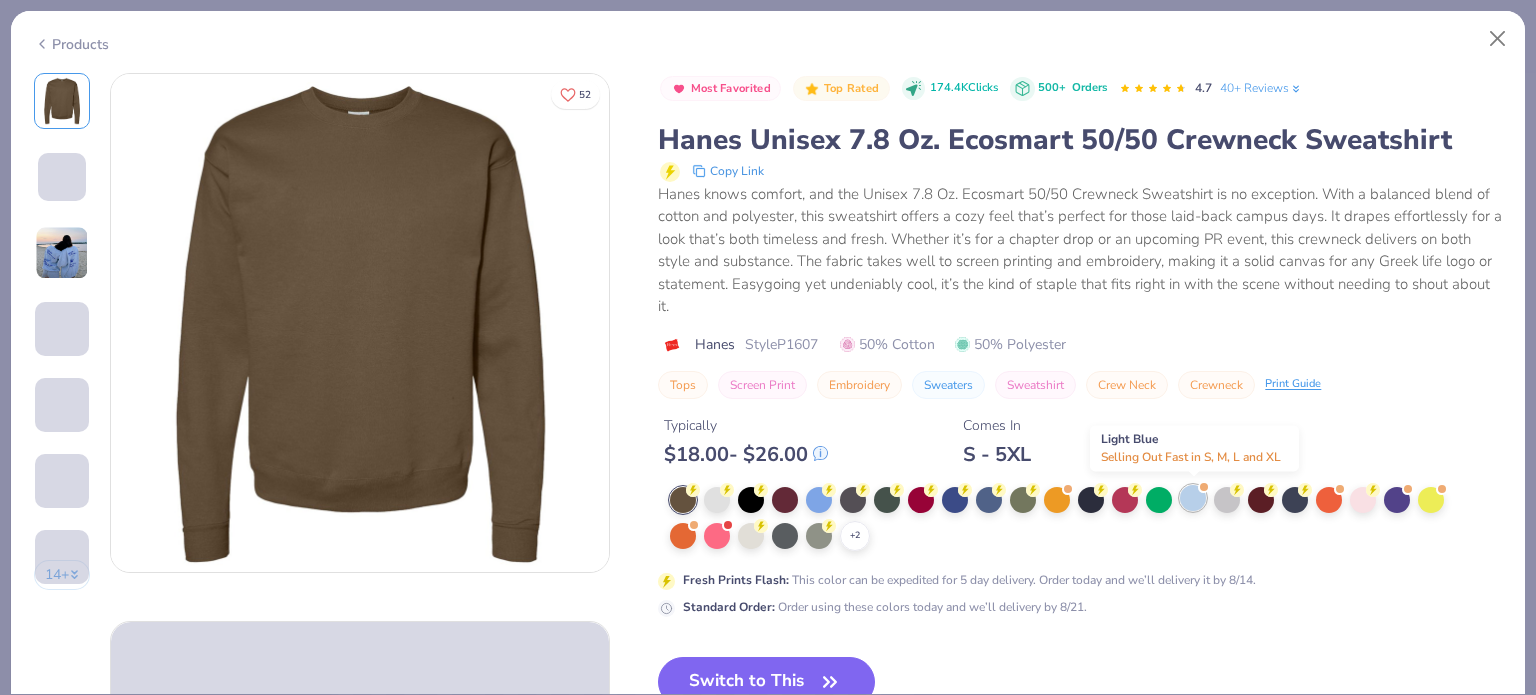 click at bounding box center [1193, 498] 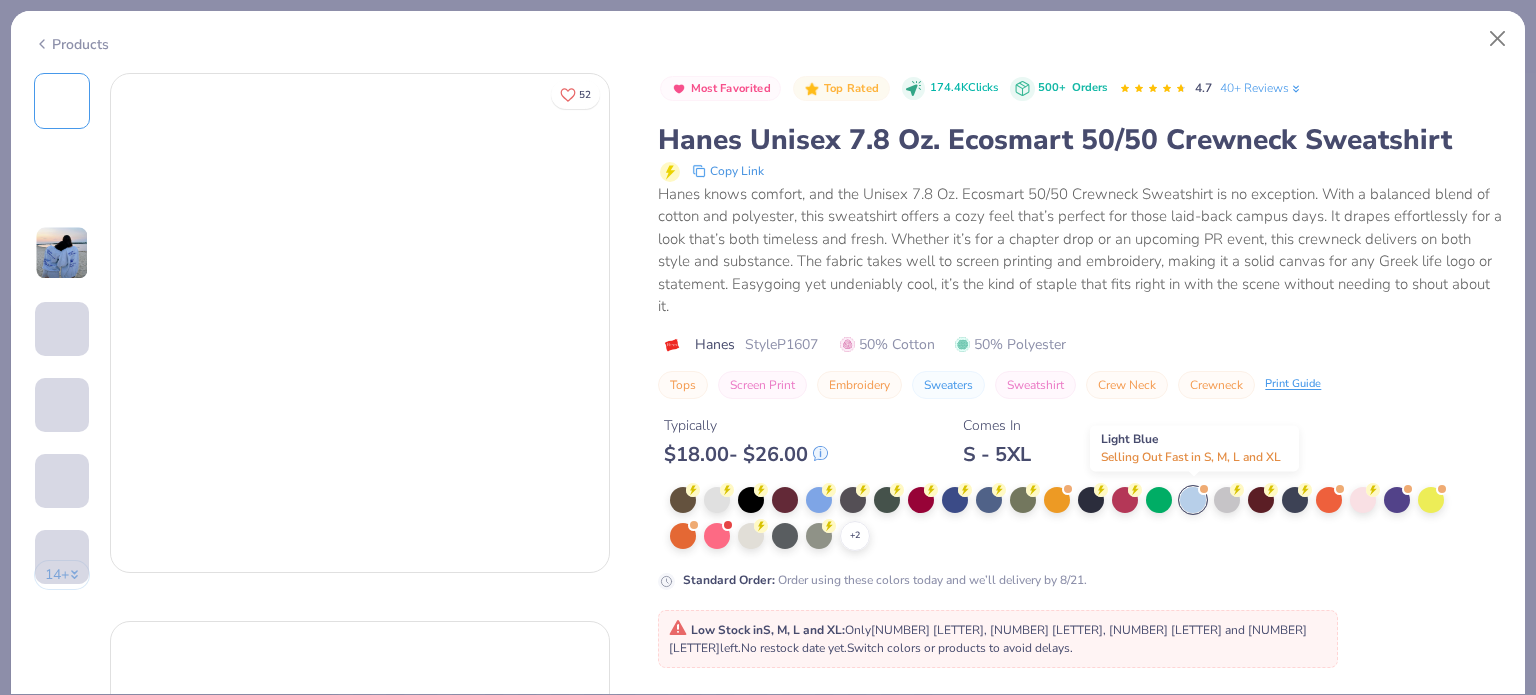 type on "x" 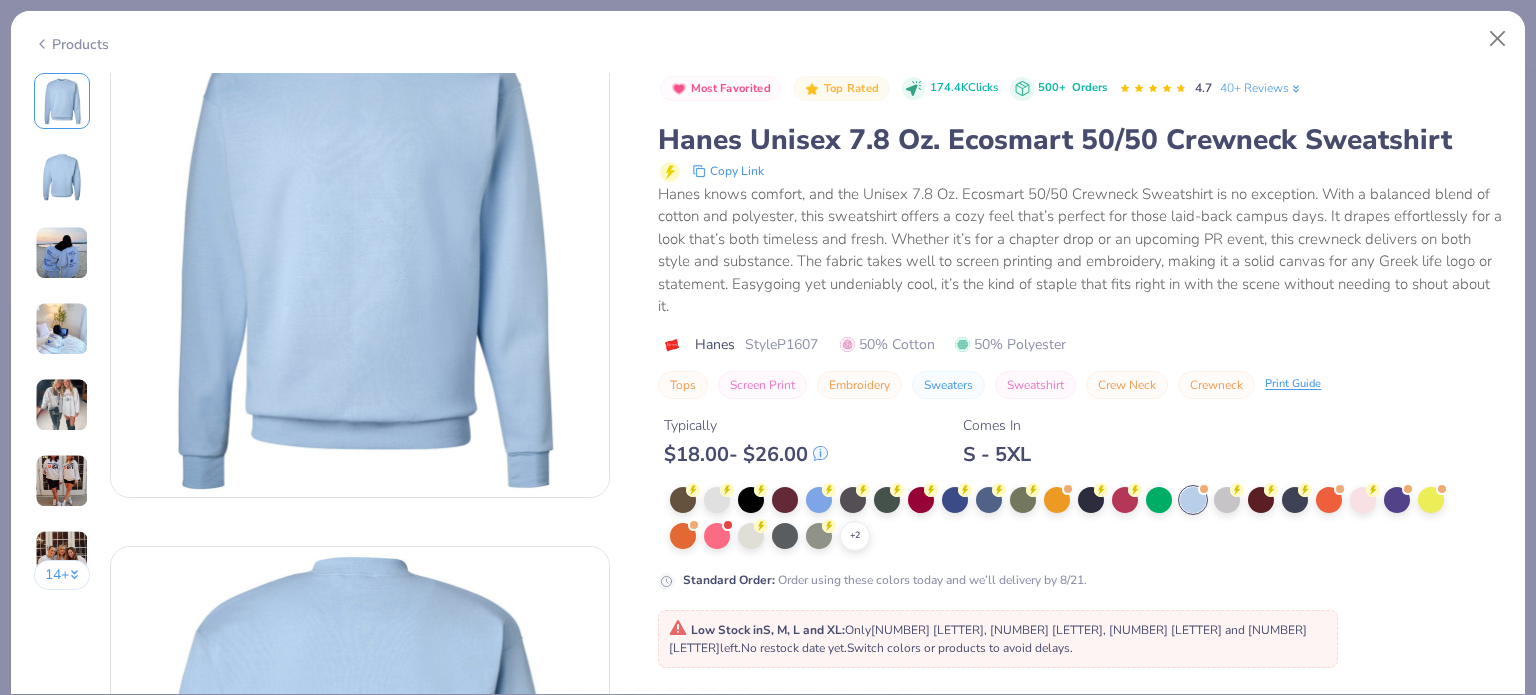 scroll, scrollTop: 0, scrollLeft: 0, axis: both 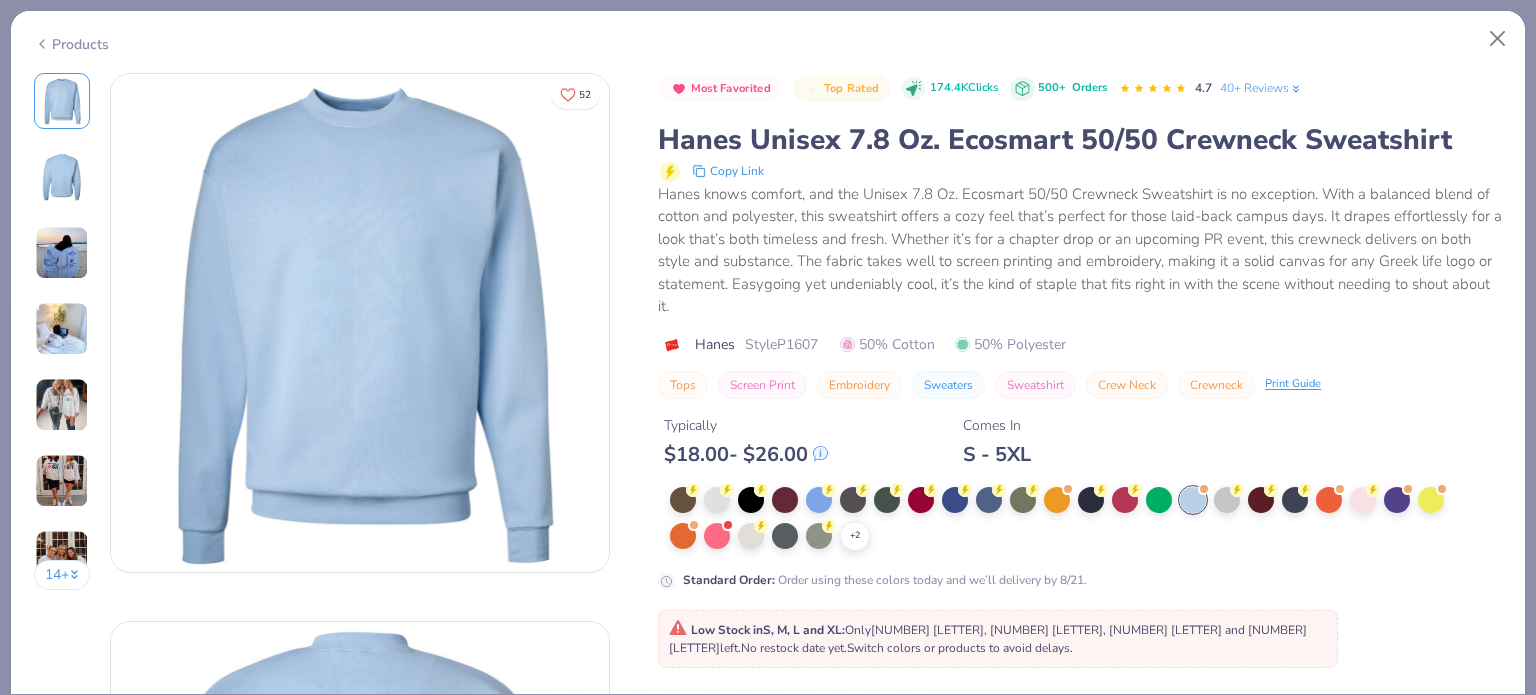 click at bounding box center [360, 323] 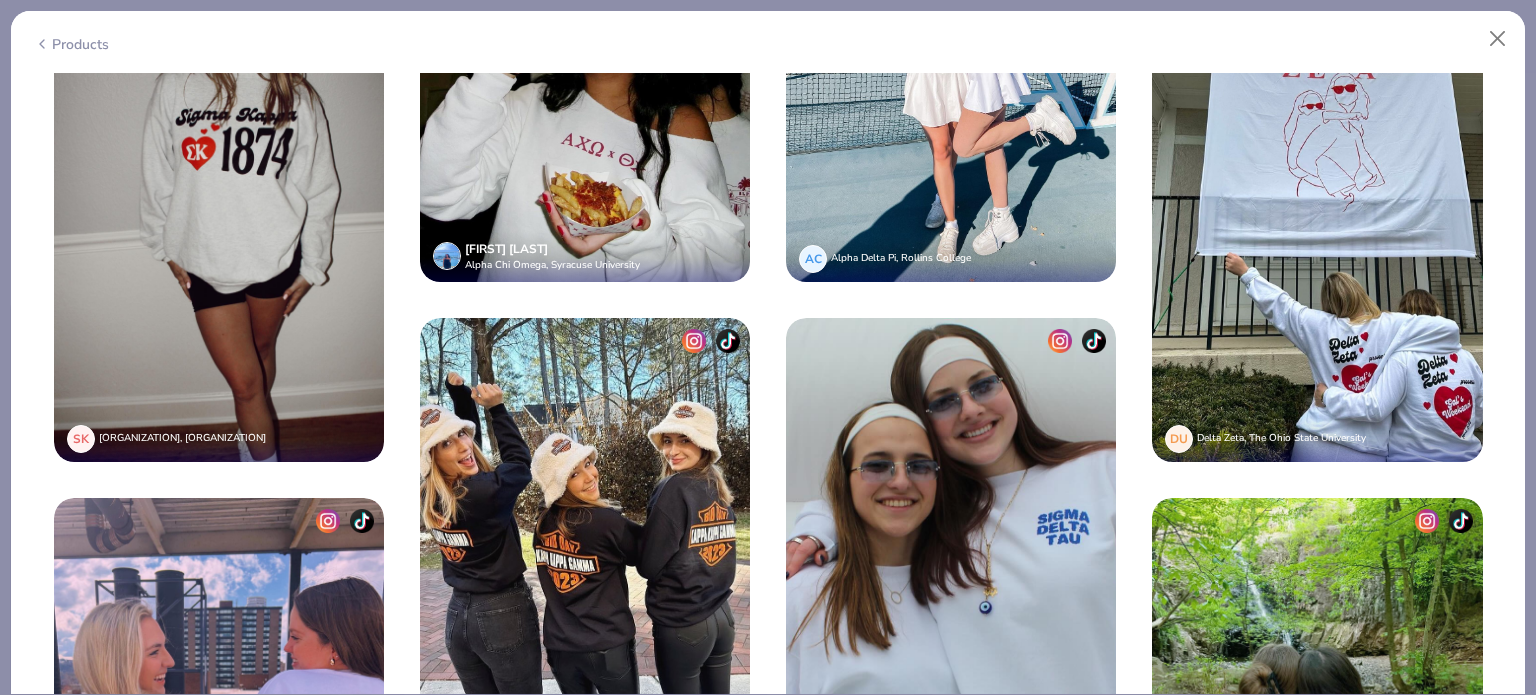 scroll, scrollTop: 3868, scrollLeft: 0, axis: vertical 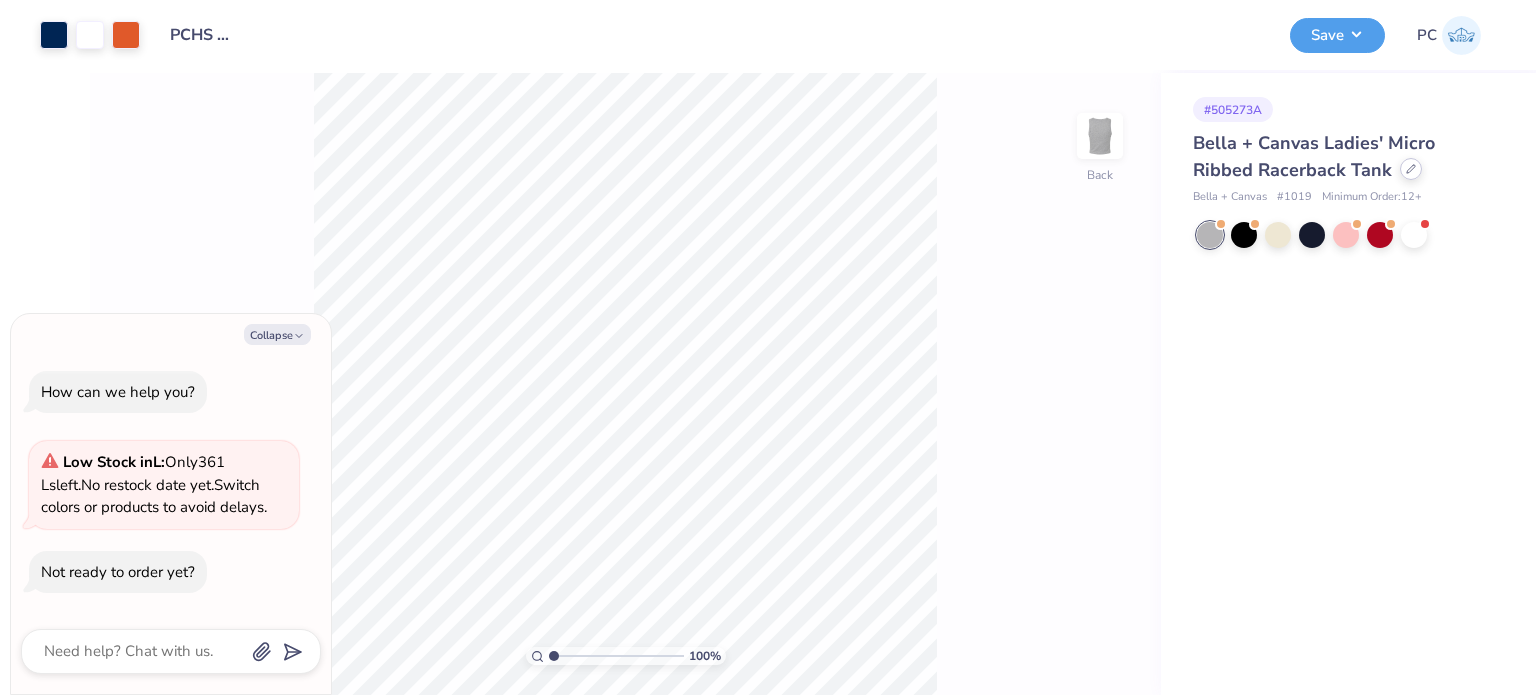 click at bounding box center (1411, 169) 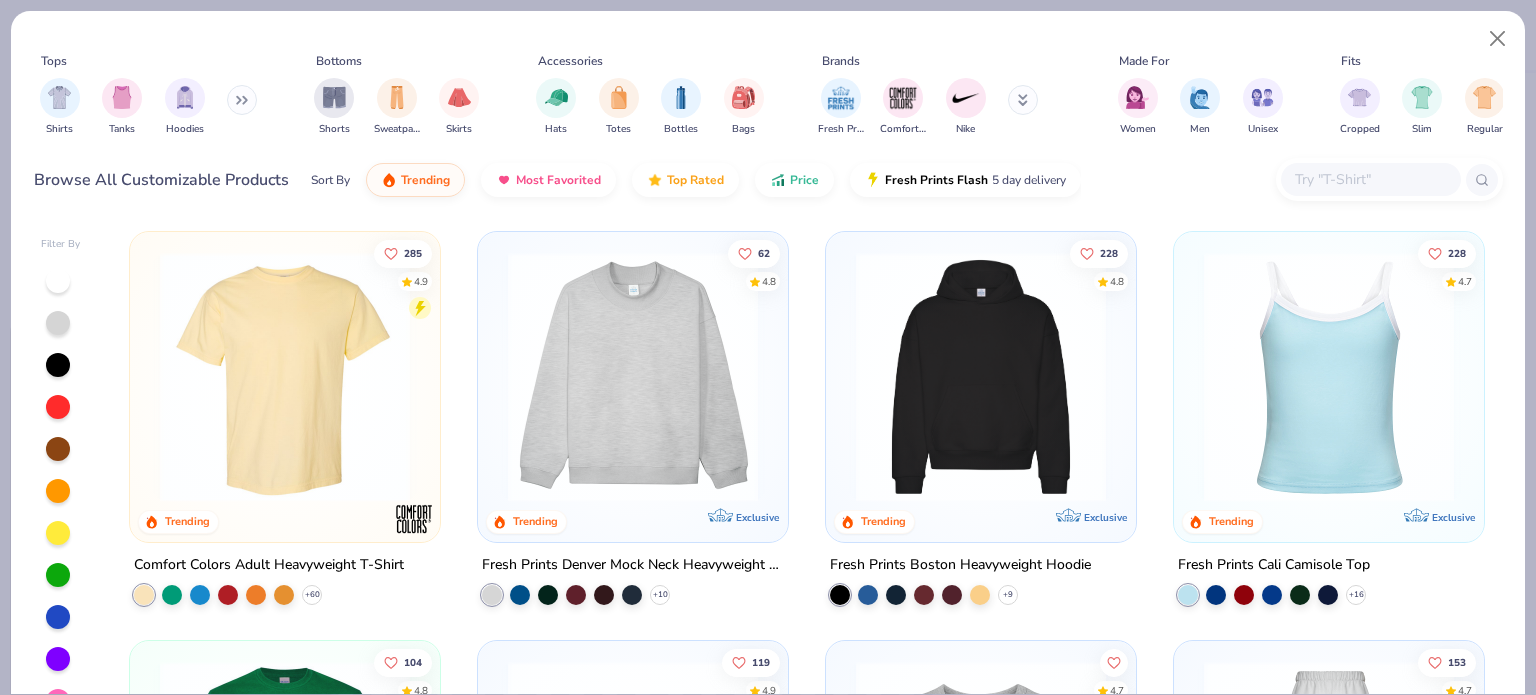 type on "x" 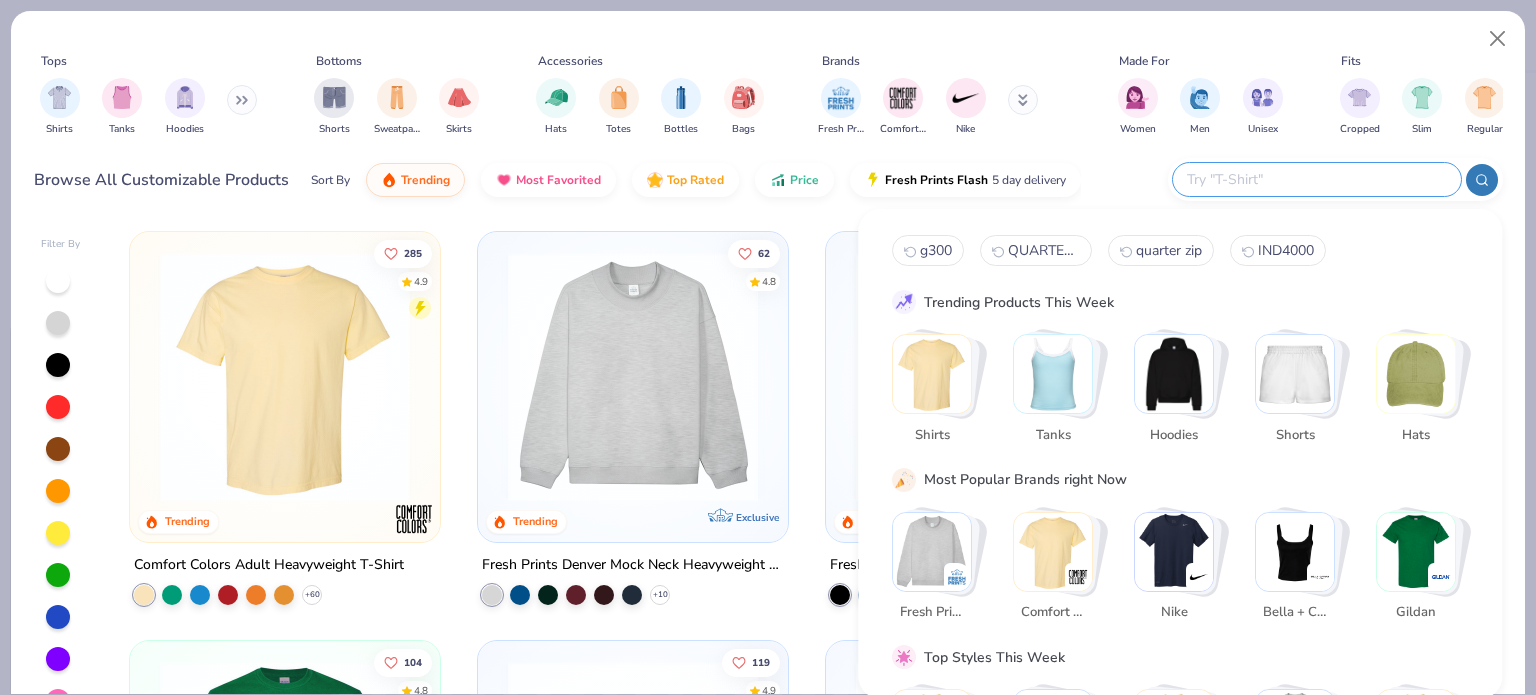 click at bounding box center [1316, 179] 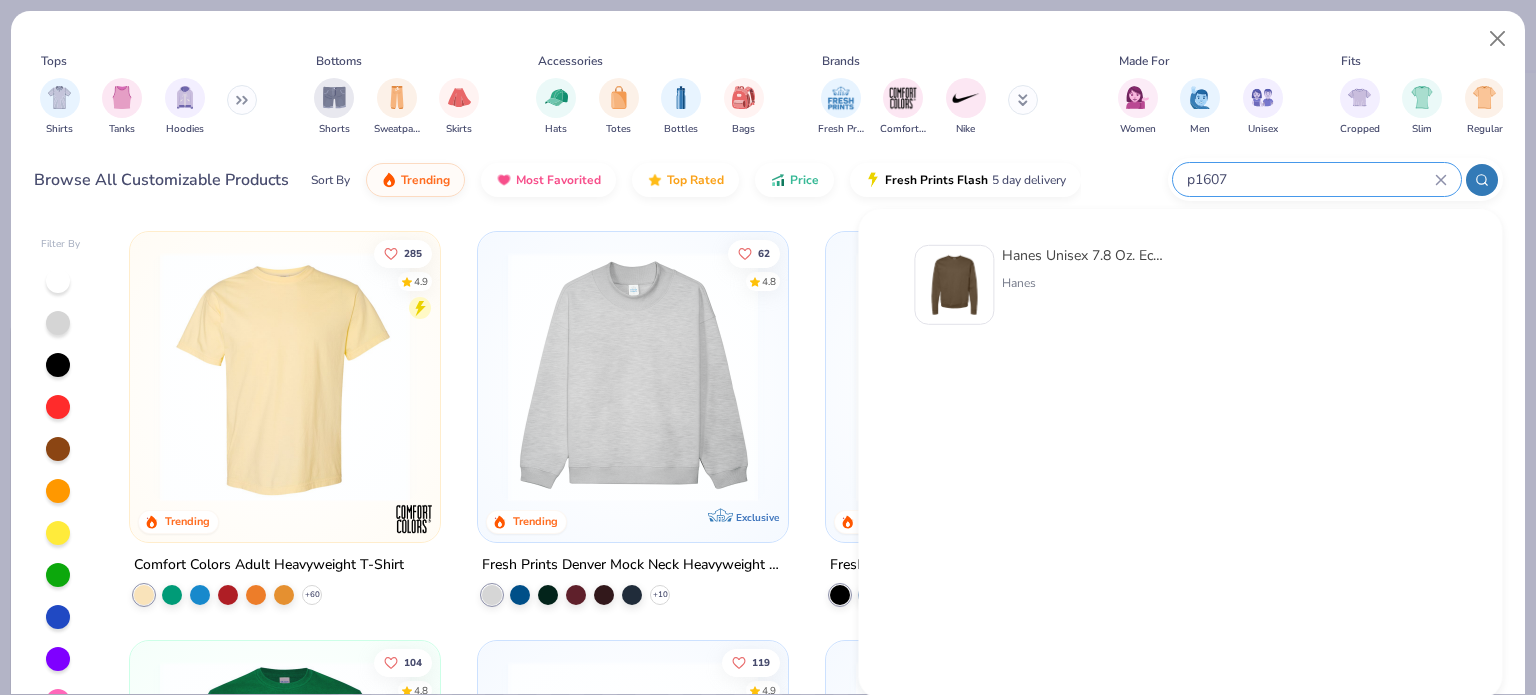 type on "p1607" 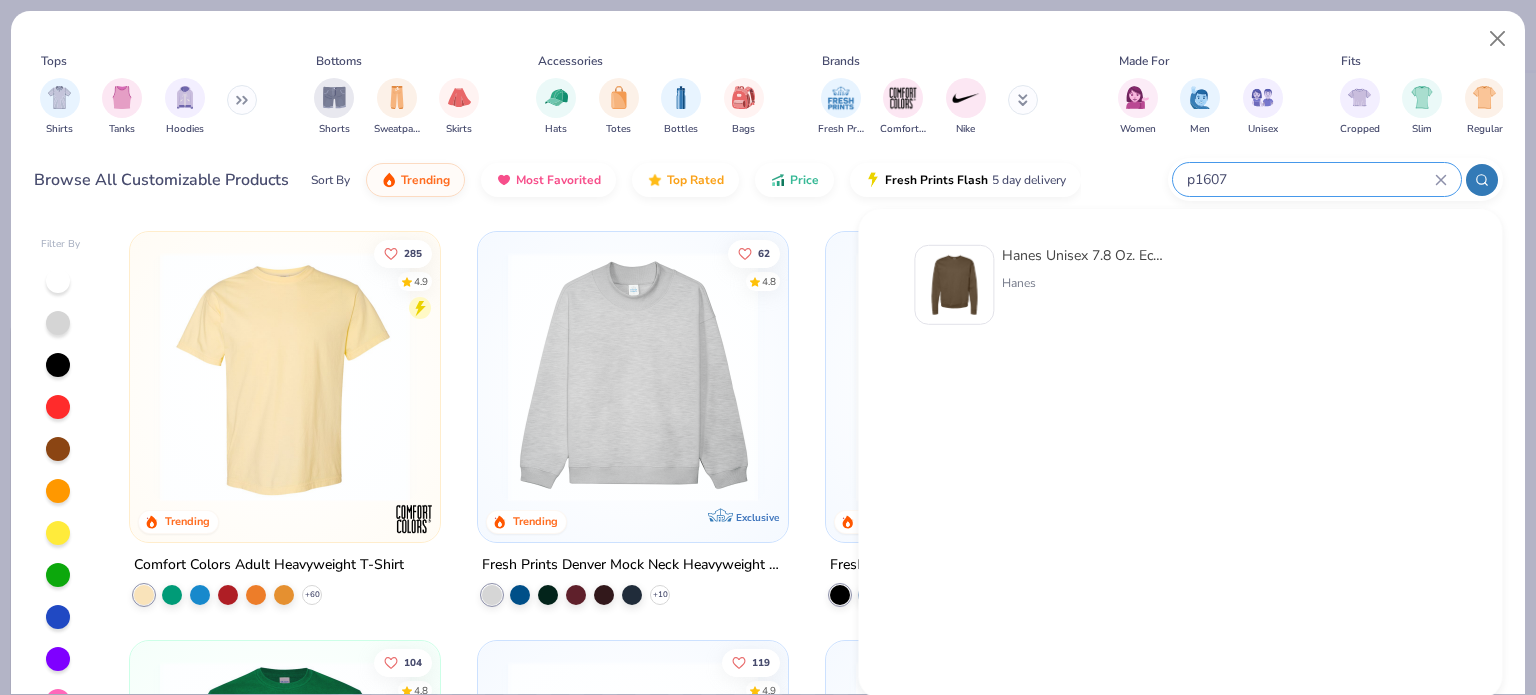 click at bounding box center (954, 285) 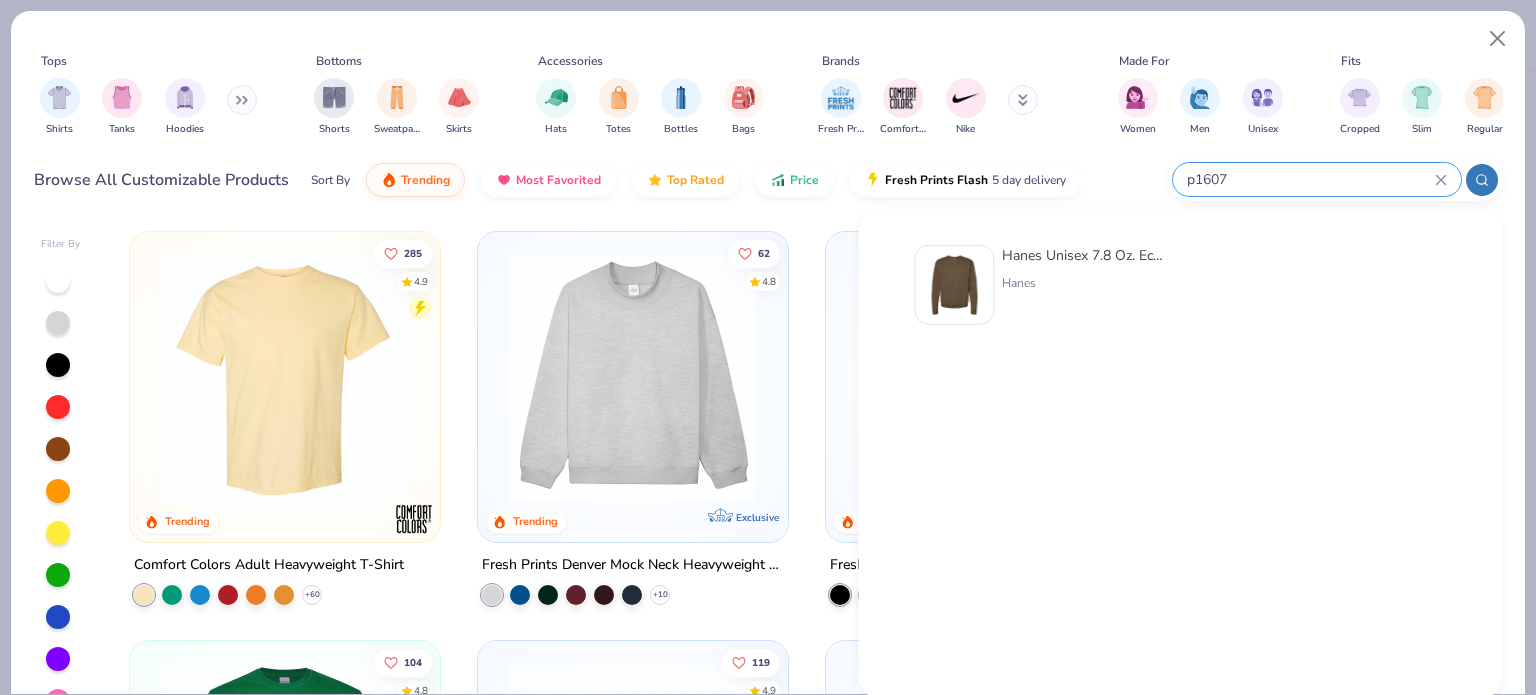 type 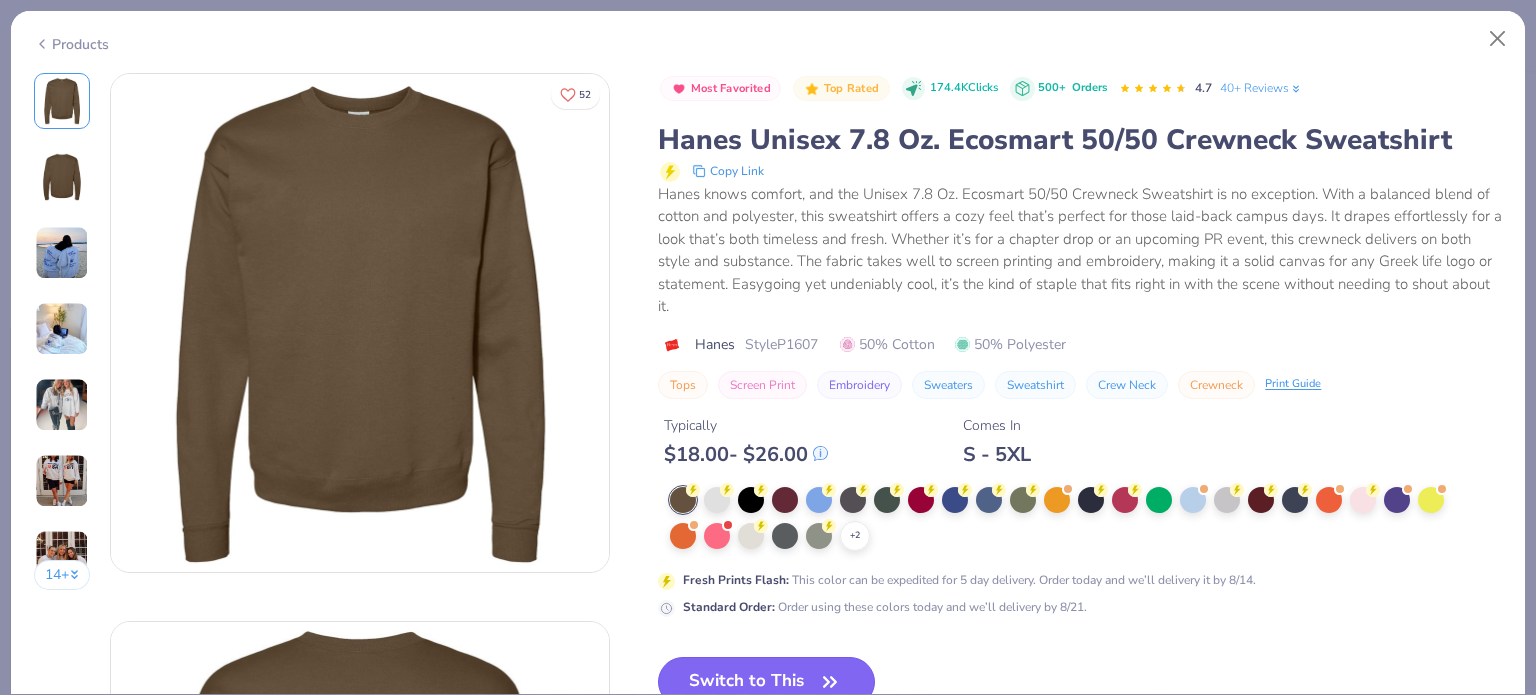 click on "Switch to This" at bounding box center (766, 682) 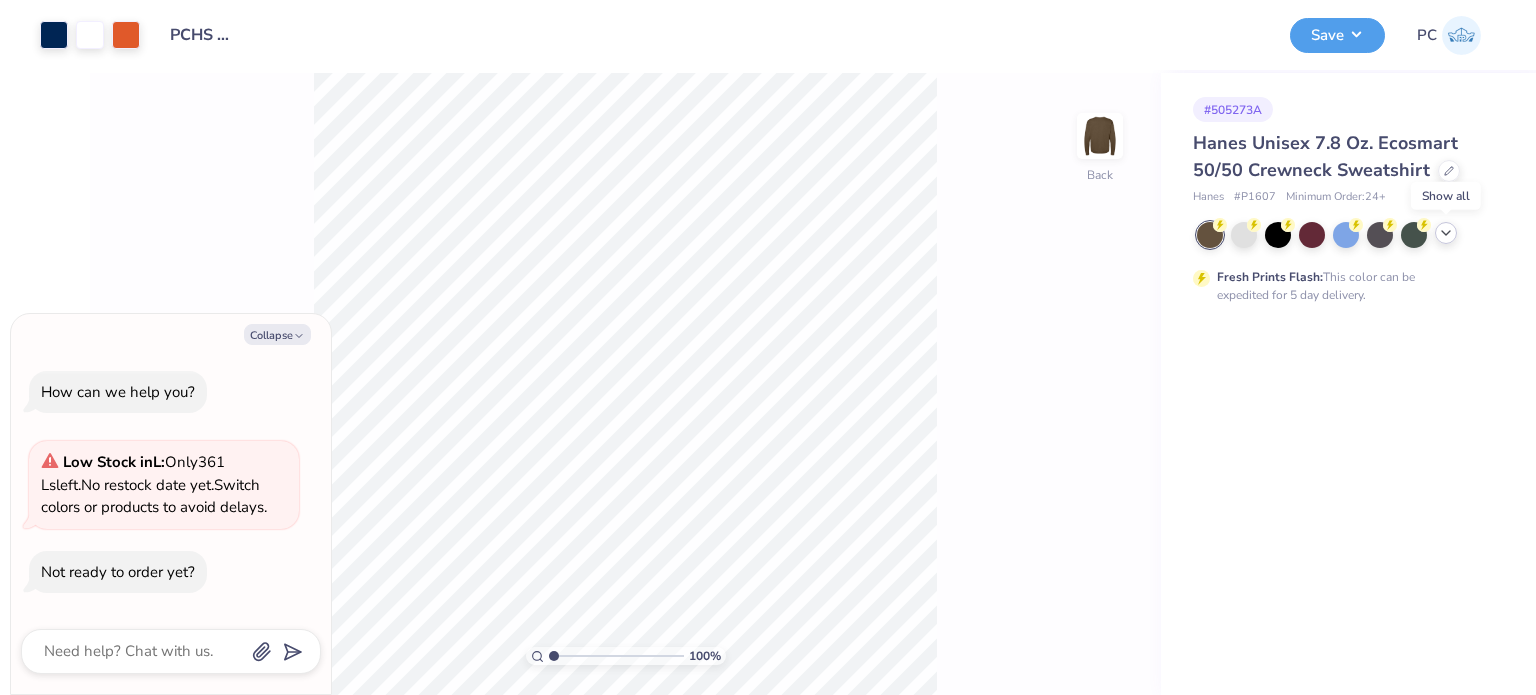 click 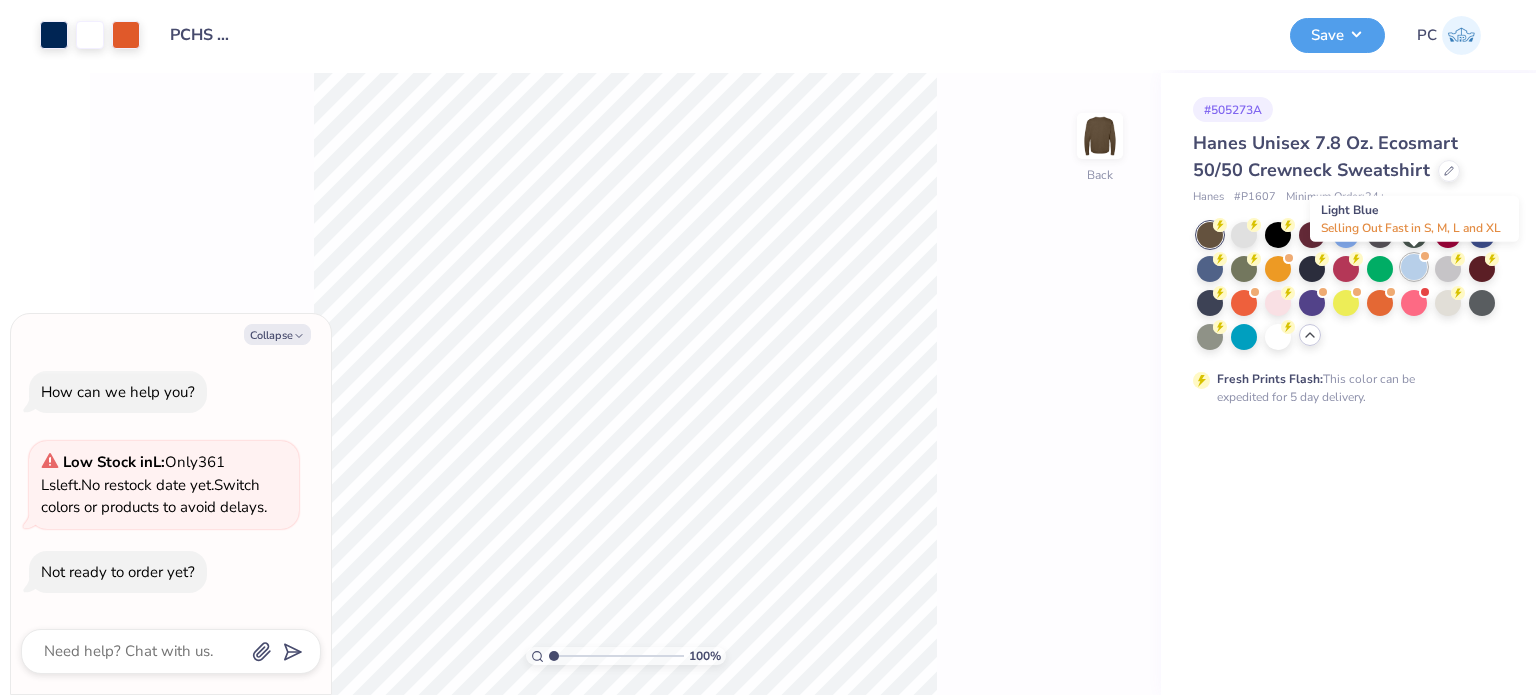 click at bounding box center (1414, 267) 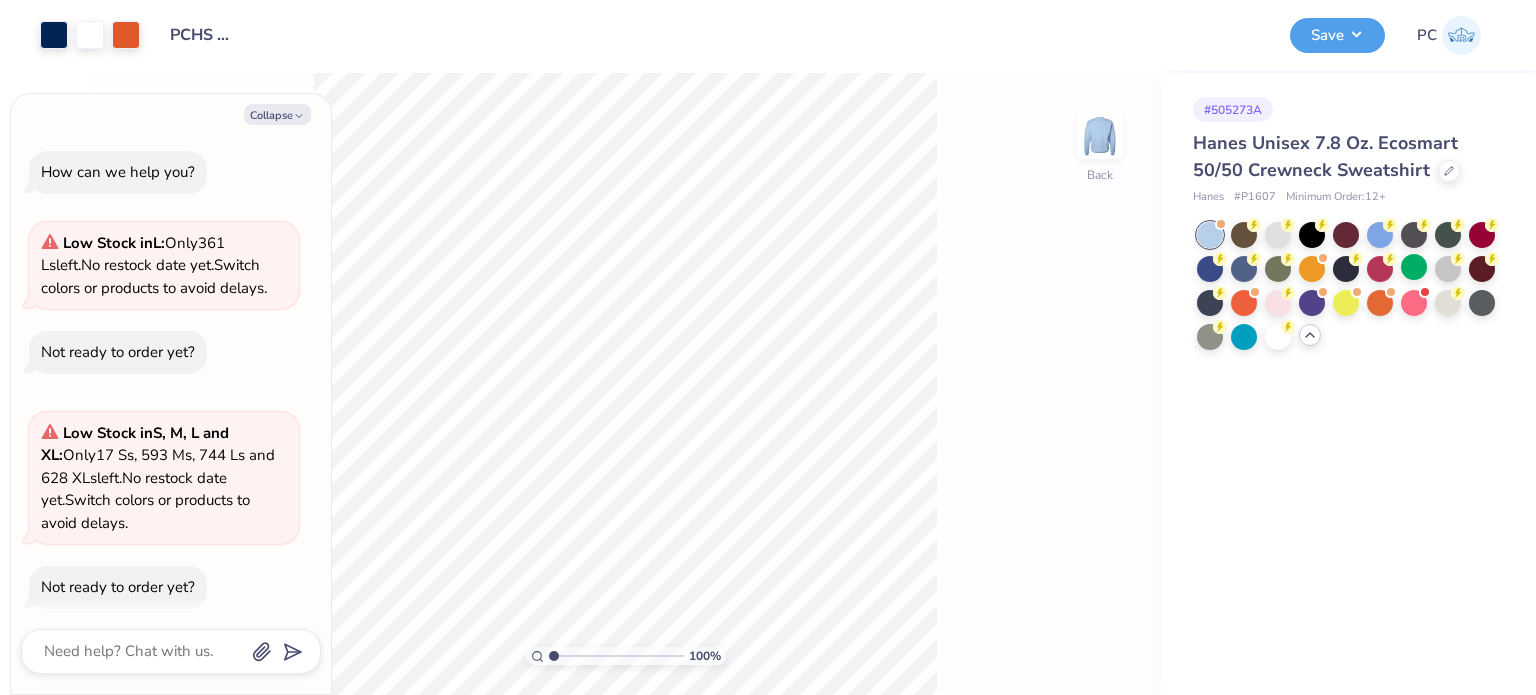 scroll, scrollTop: 14, scrollLeft: 0, axis: vertical 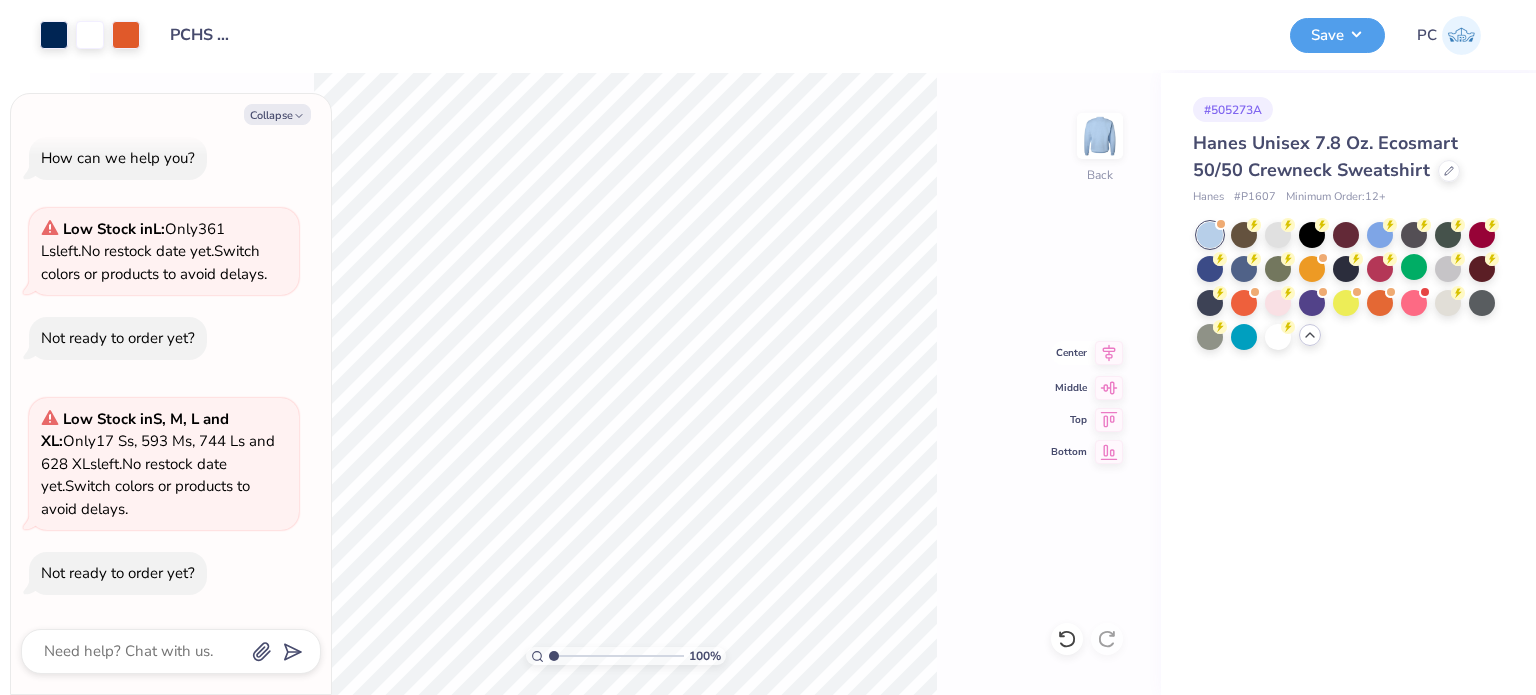 click 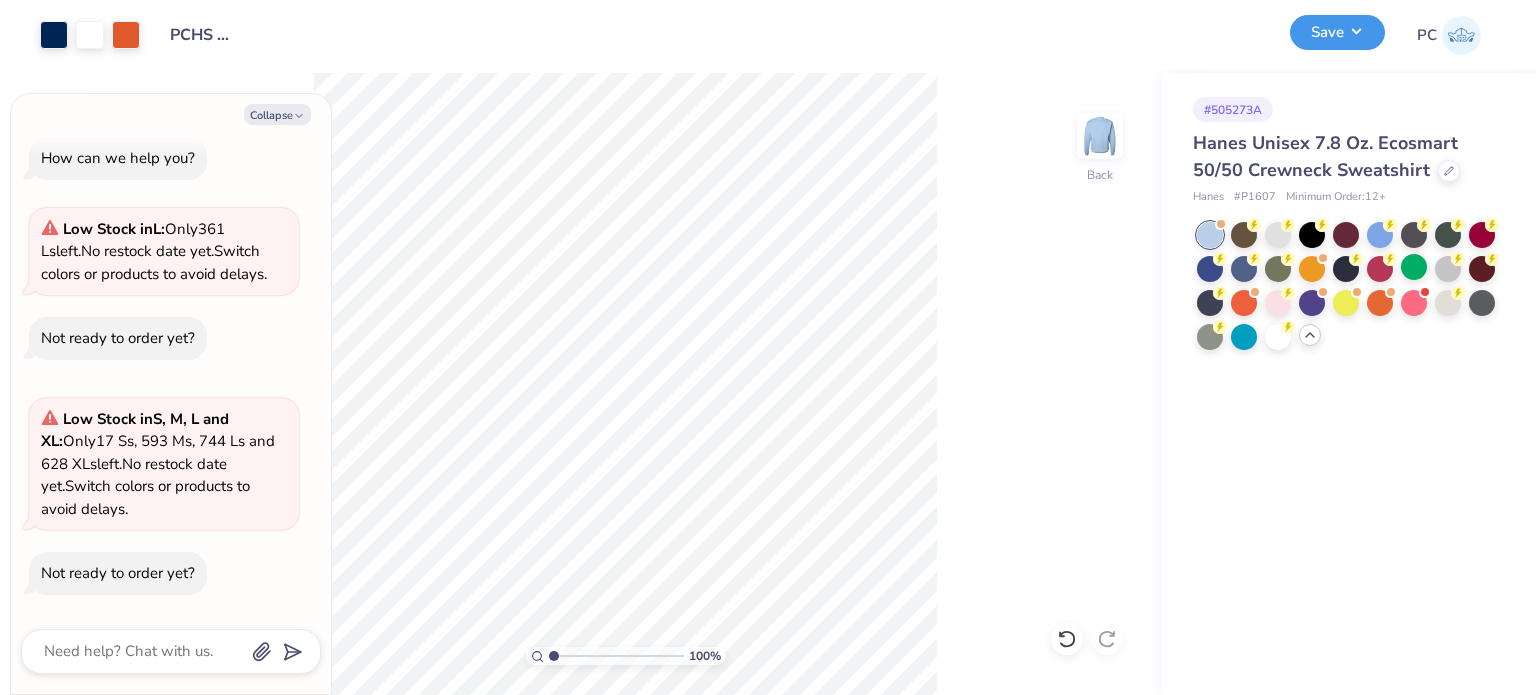 click on "Save" at bounding box center (1337, 32) 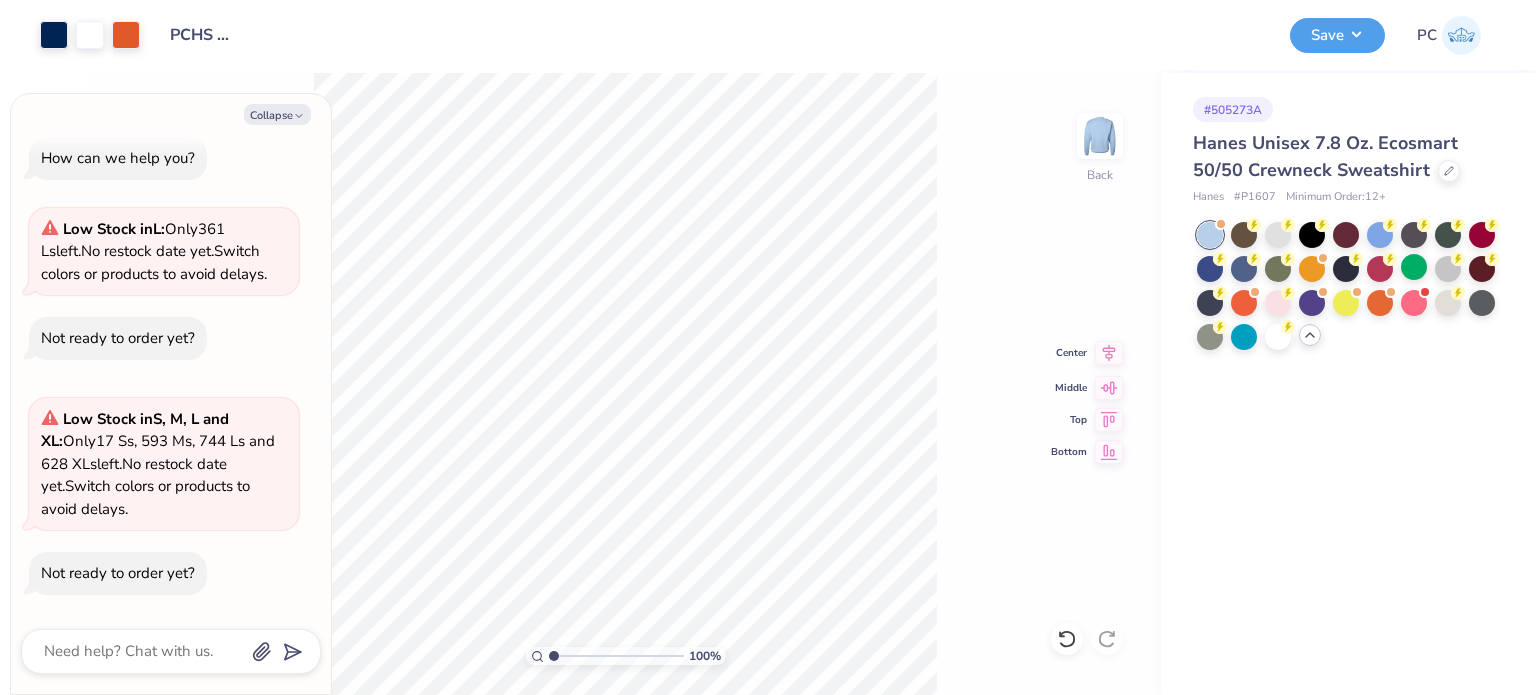 click 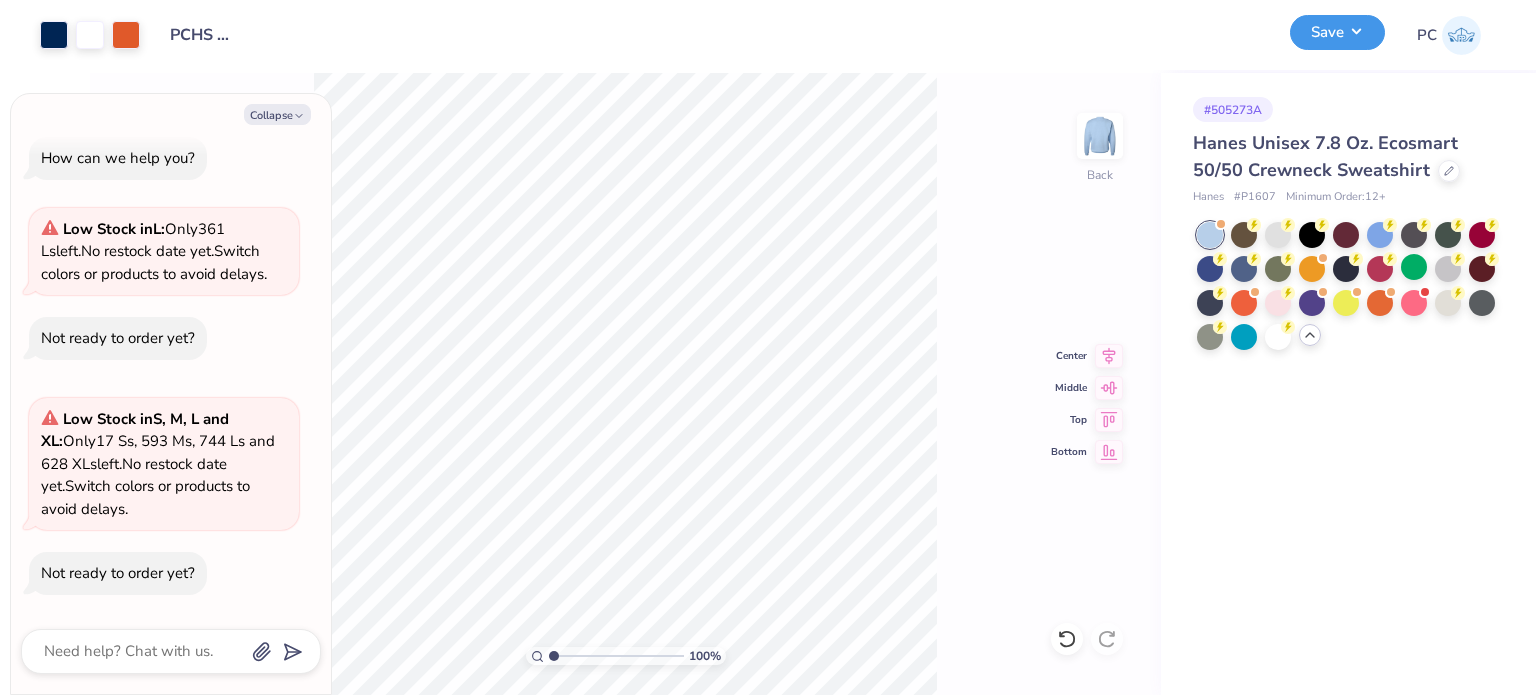 click on "Save" at bounding box center [1337, 32] 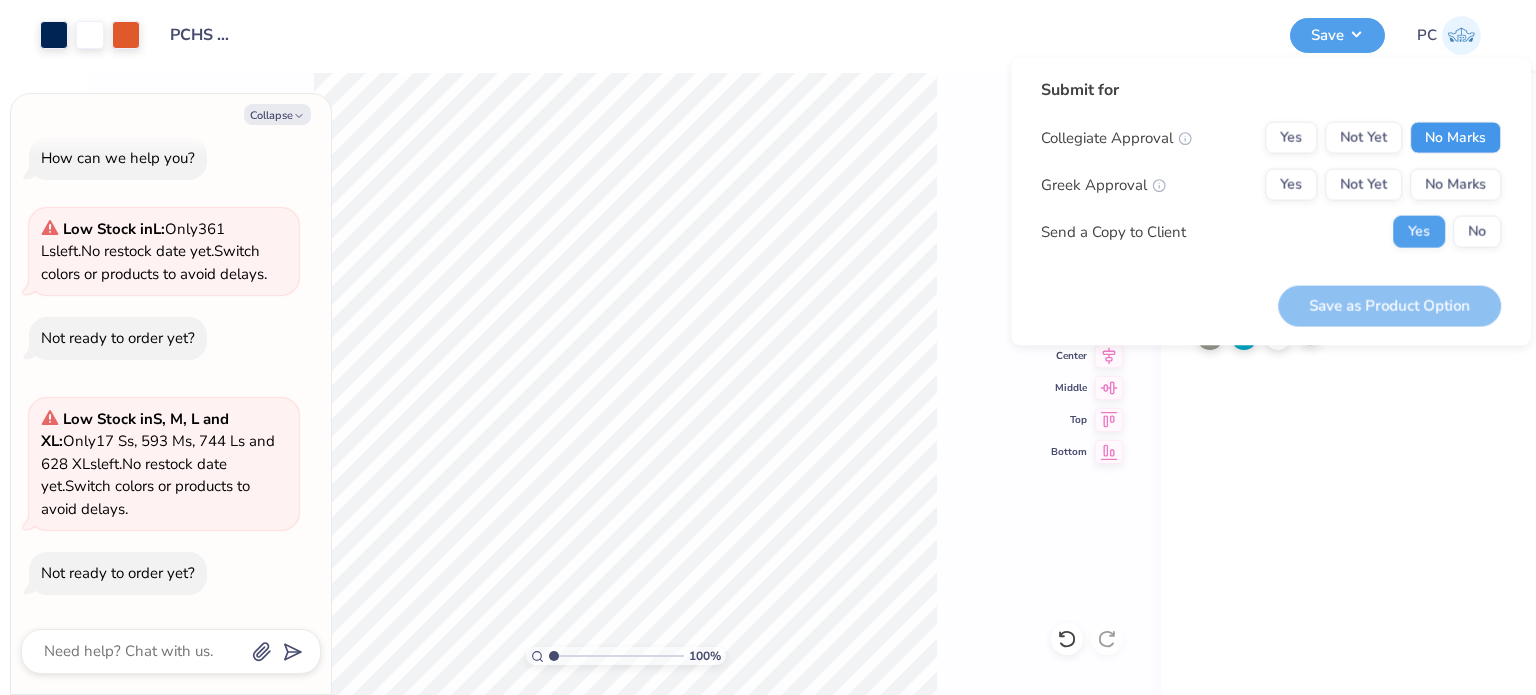 click on "No Marks" at bounding box center (1455, 138) 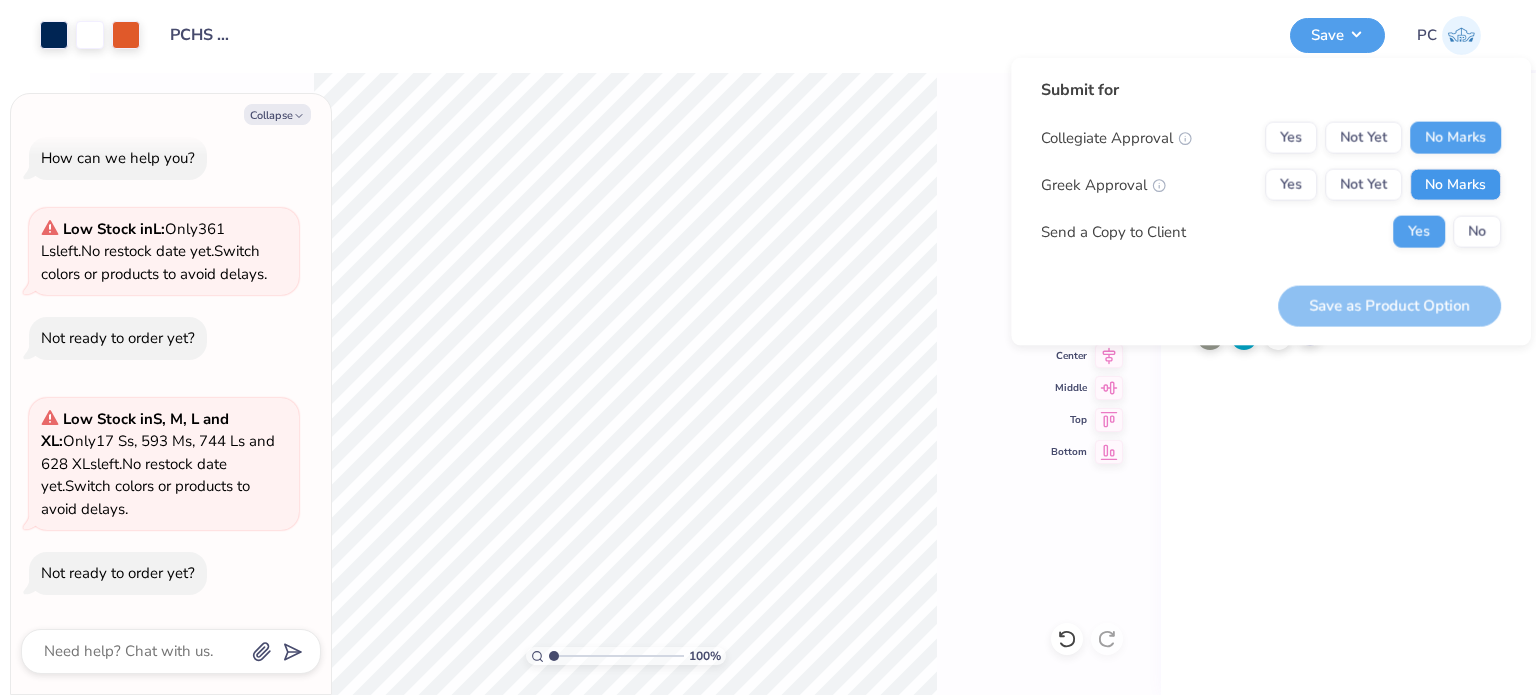 drag, startPoint x: 1453, startPoint y: 165, endPoint x: 1461, endPoint y: 179, distance: 16.124516 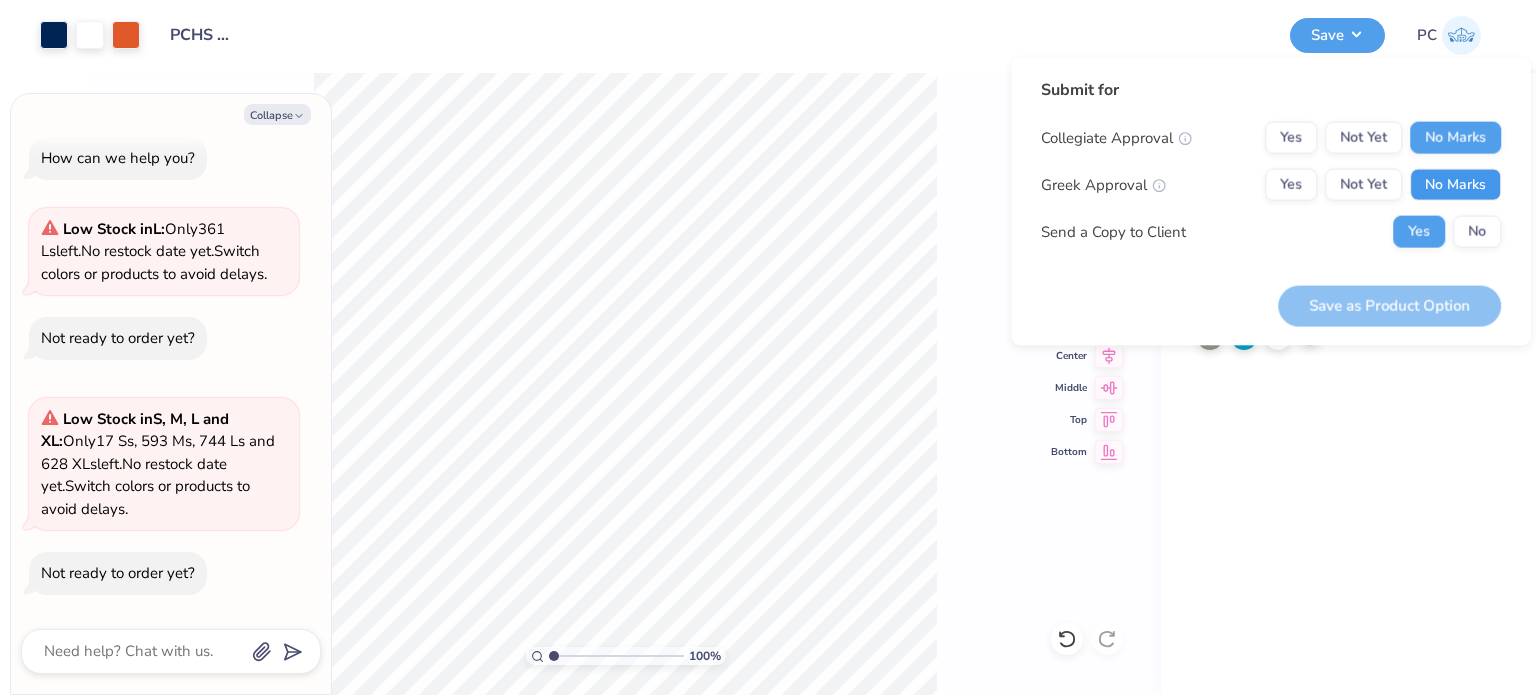 click on "No Marks" at bounding box center (1455, 185) 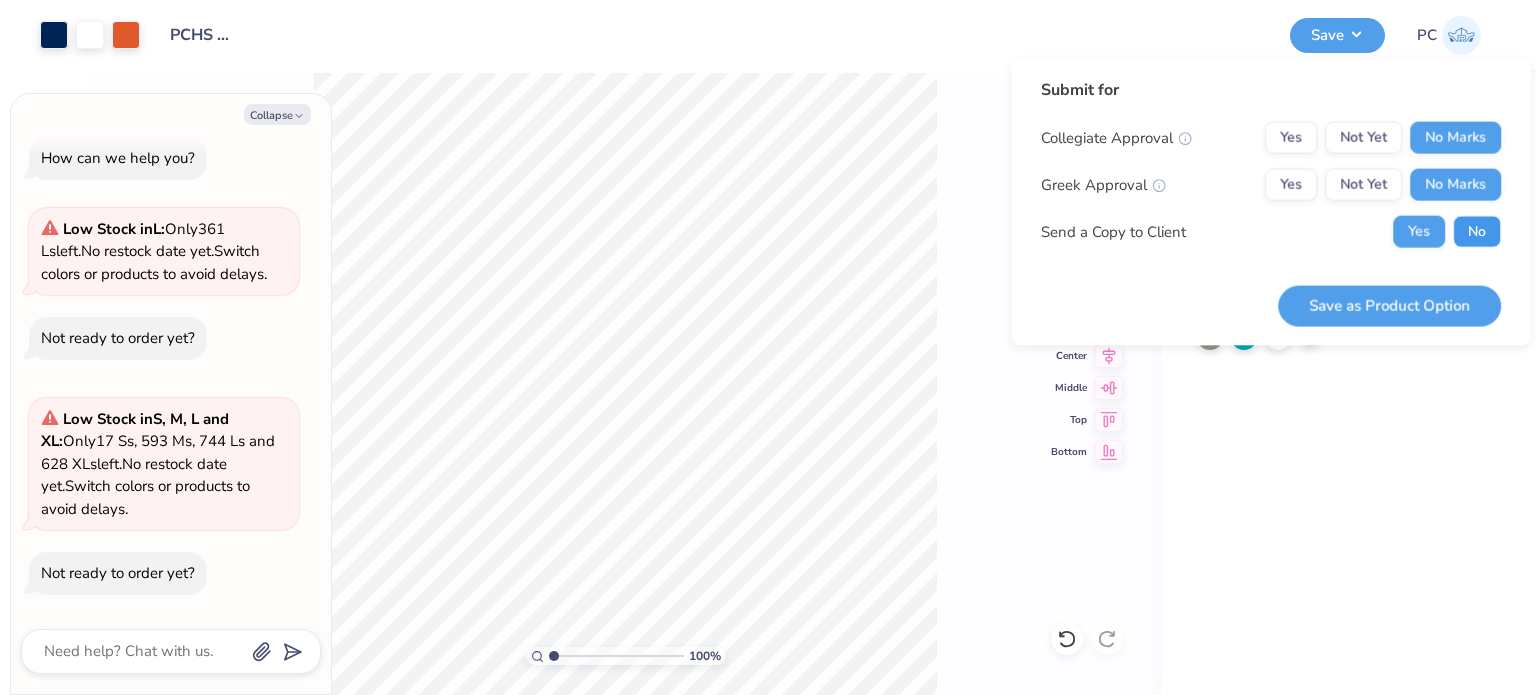 click on "No" at bounding box center [1477, 232] 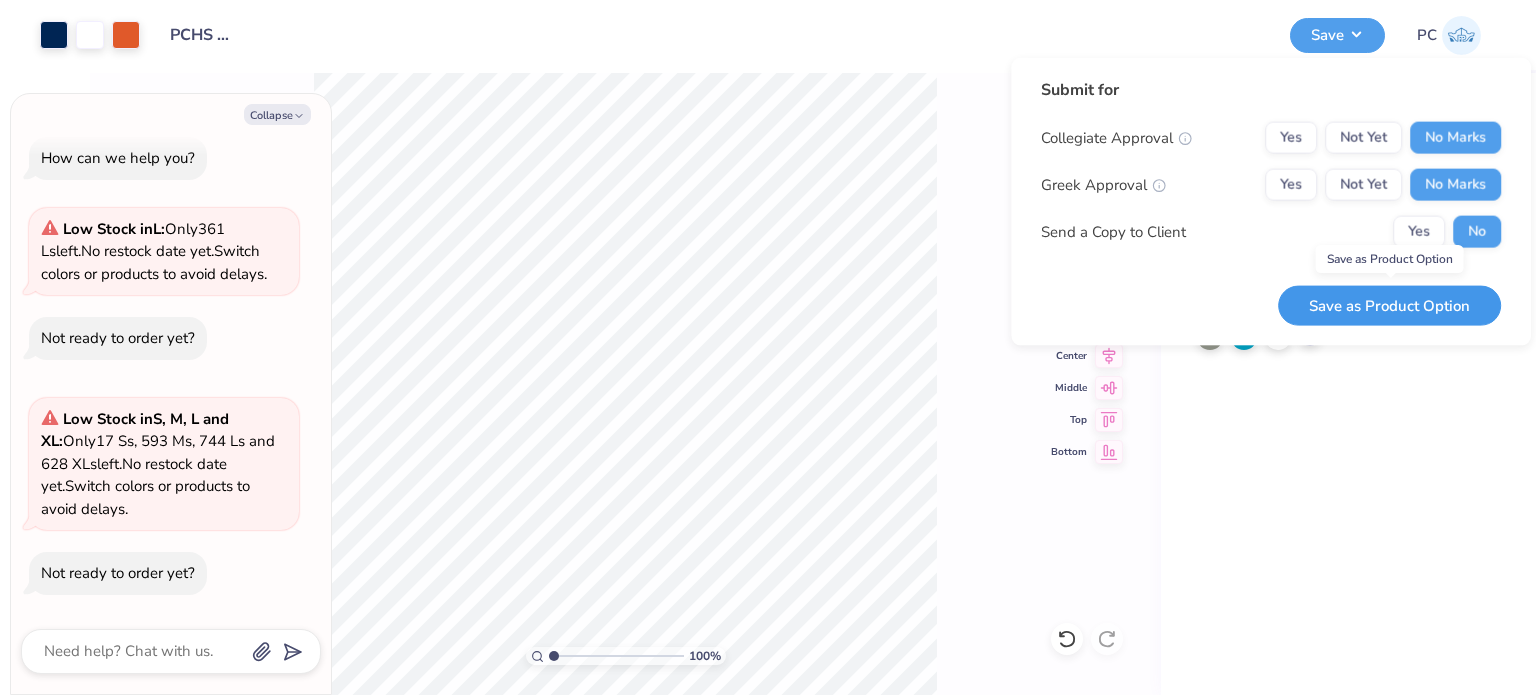 click on "Save as Product Option" at bounding box center [1389, 305] 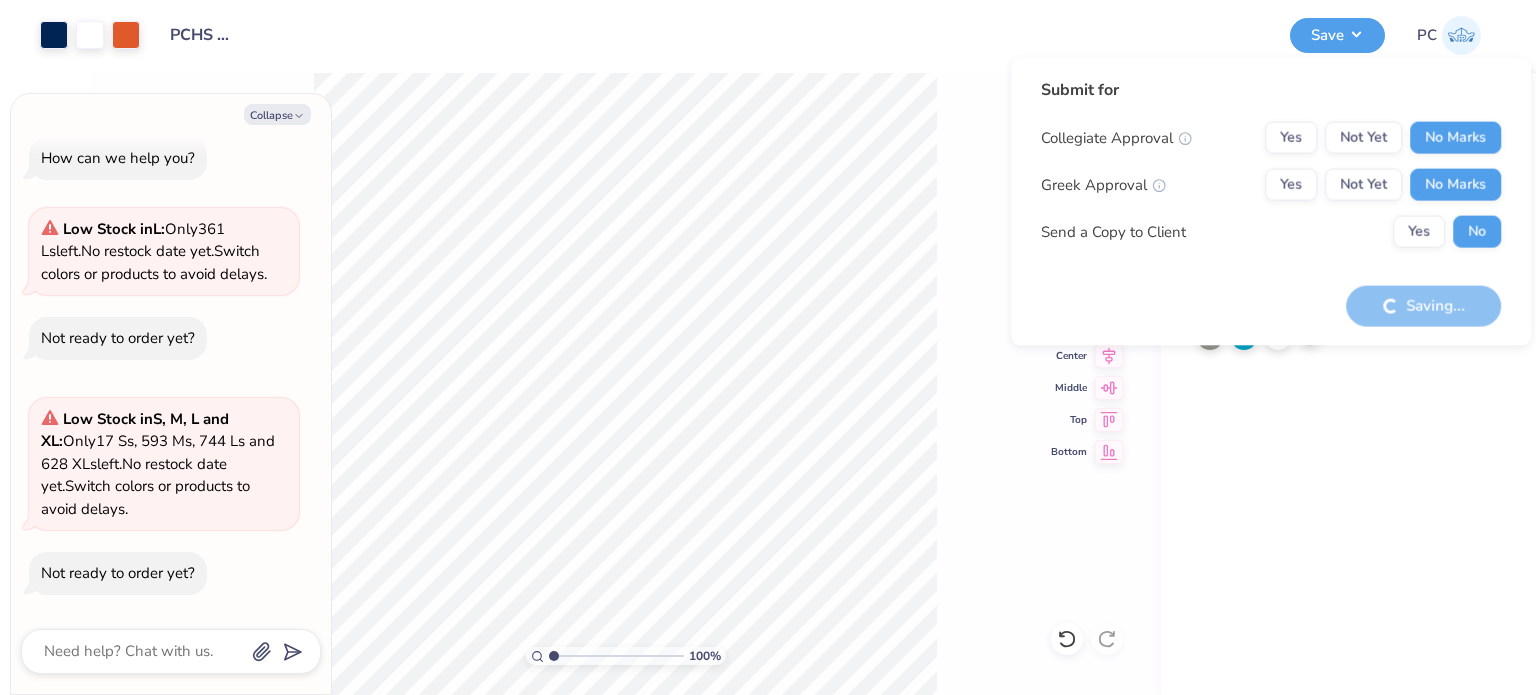 type on "x" 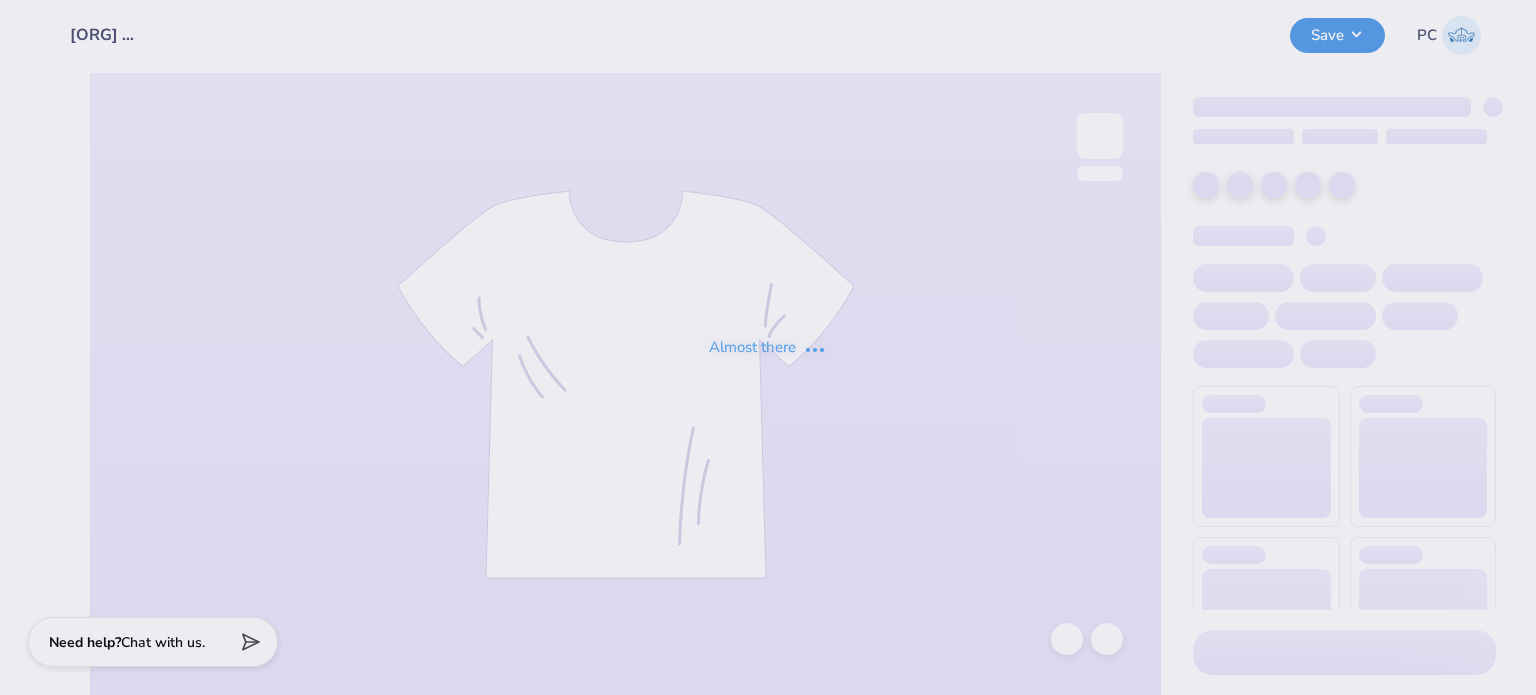 scroll, scrollTop: 0, scrollLeft: 0, axis: both 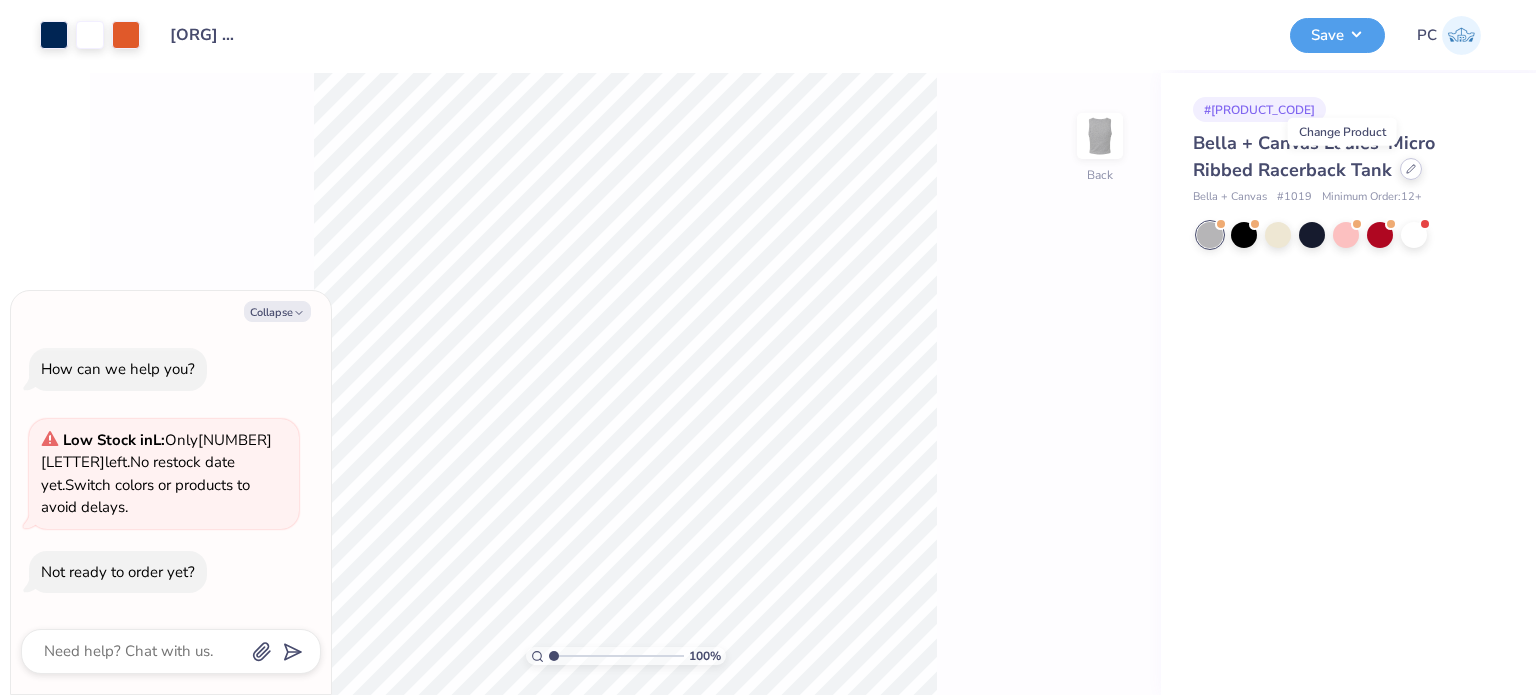 click at bounding box center (1411, 169) 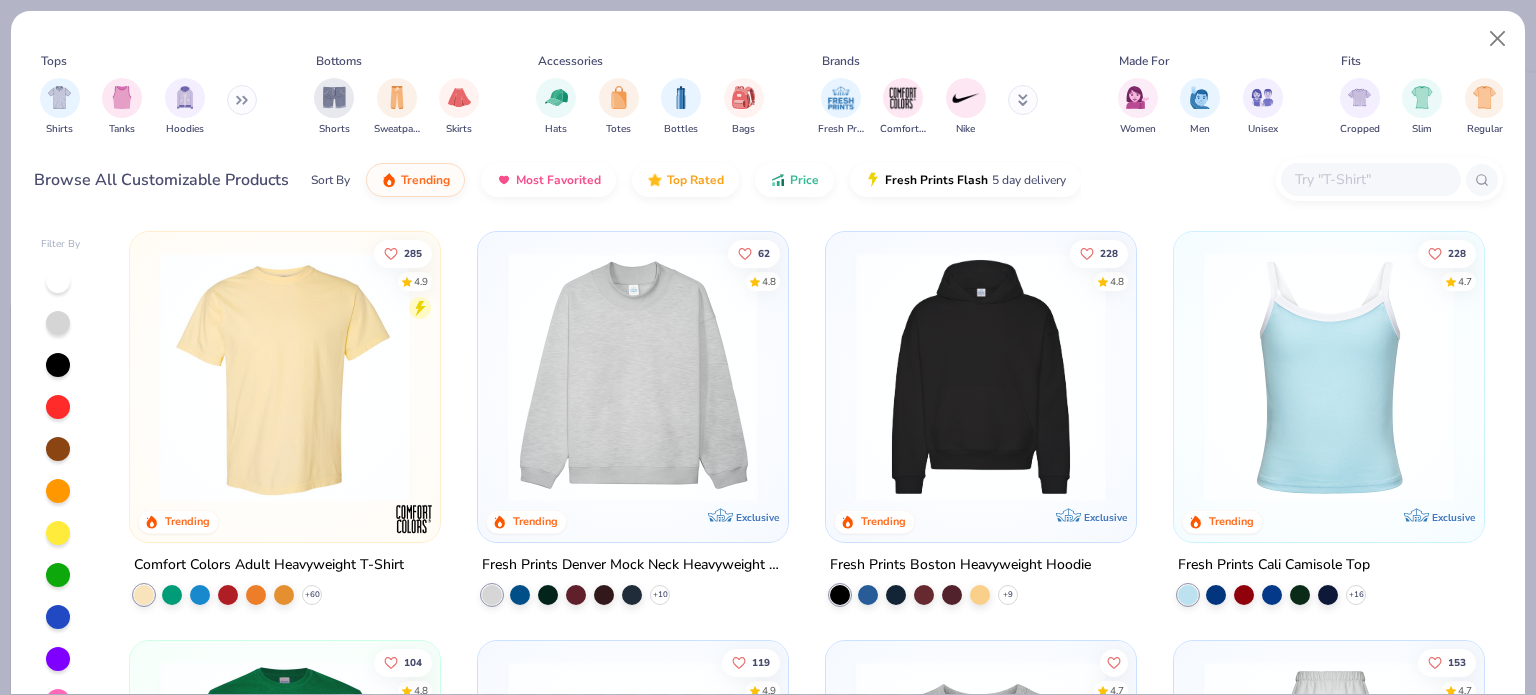 type on "x" 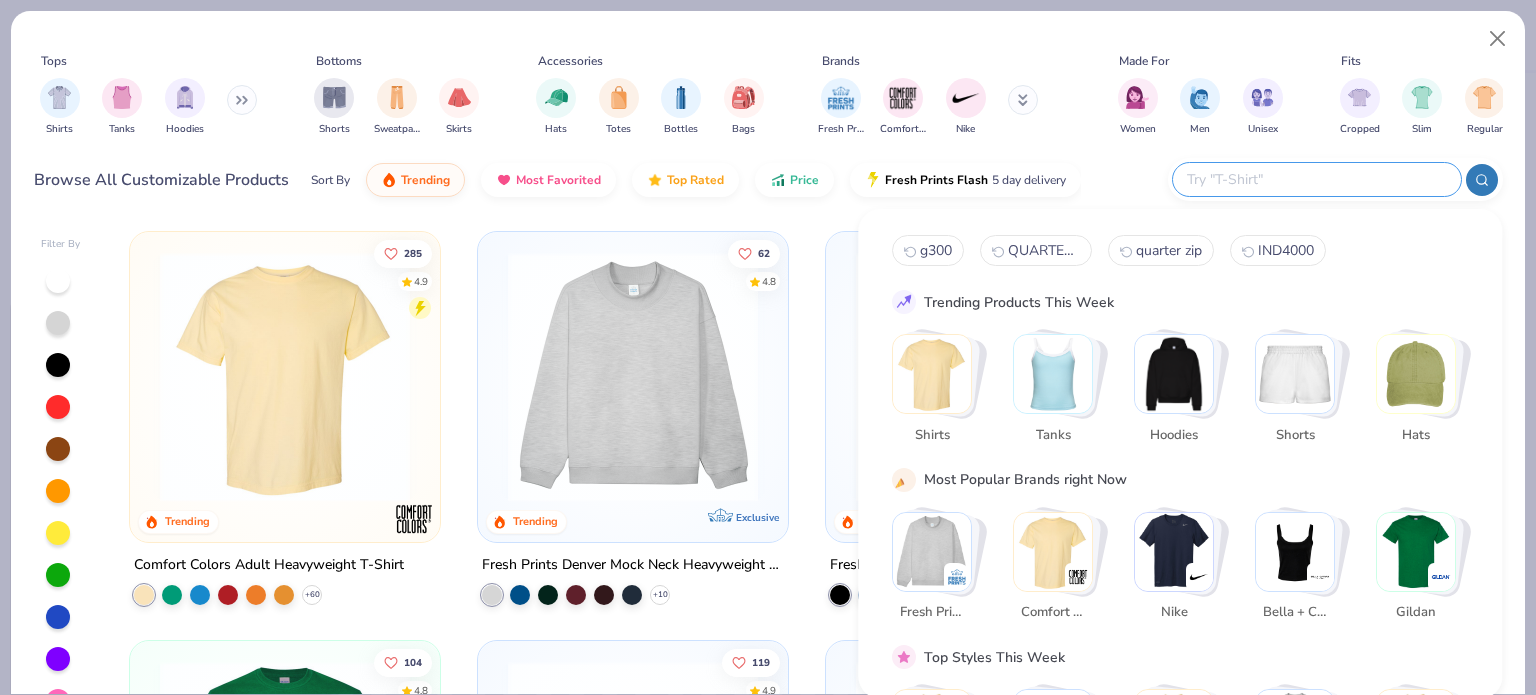 click at bounding box center (1316, 179) 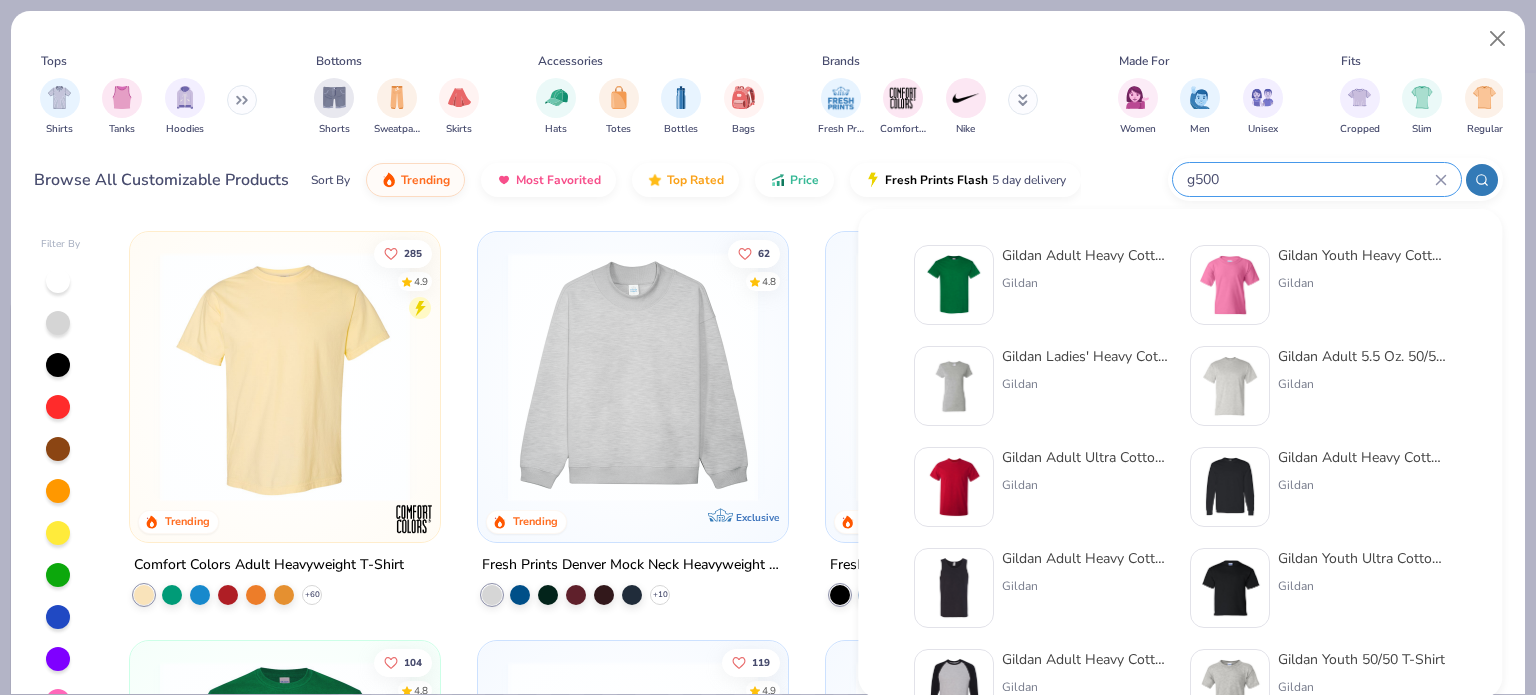 type on "g500" 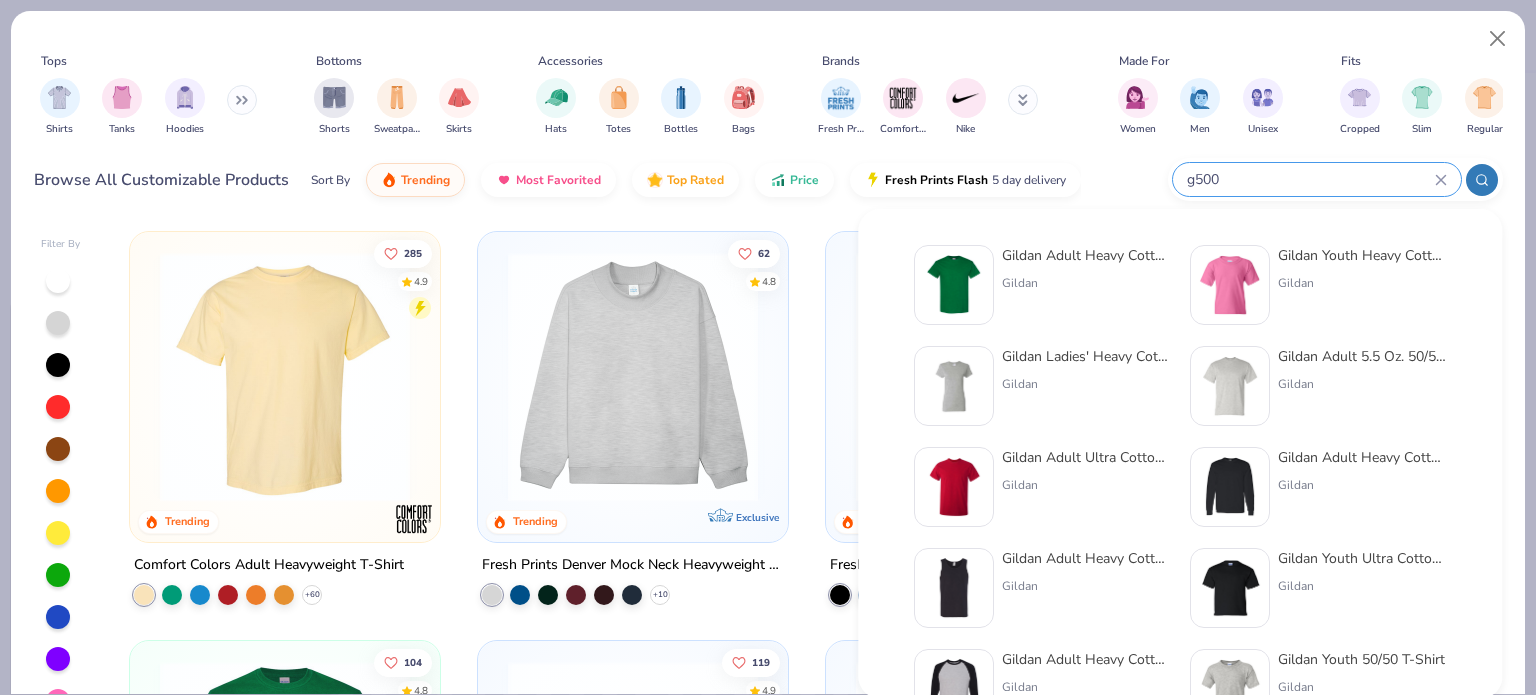 click at bounding box center (954, 285) 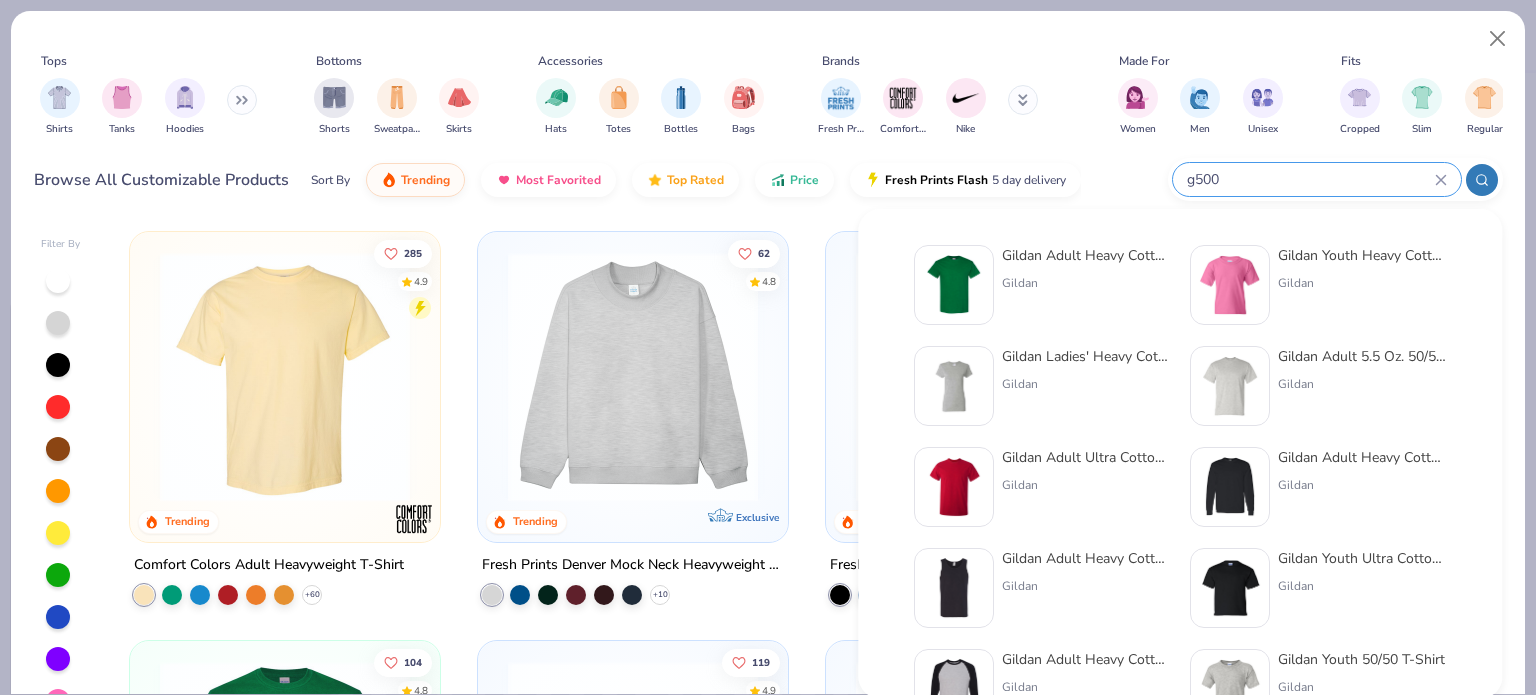 type 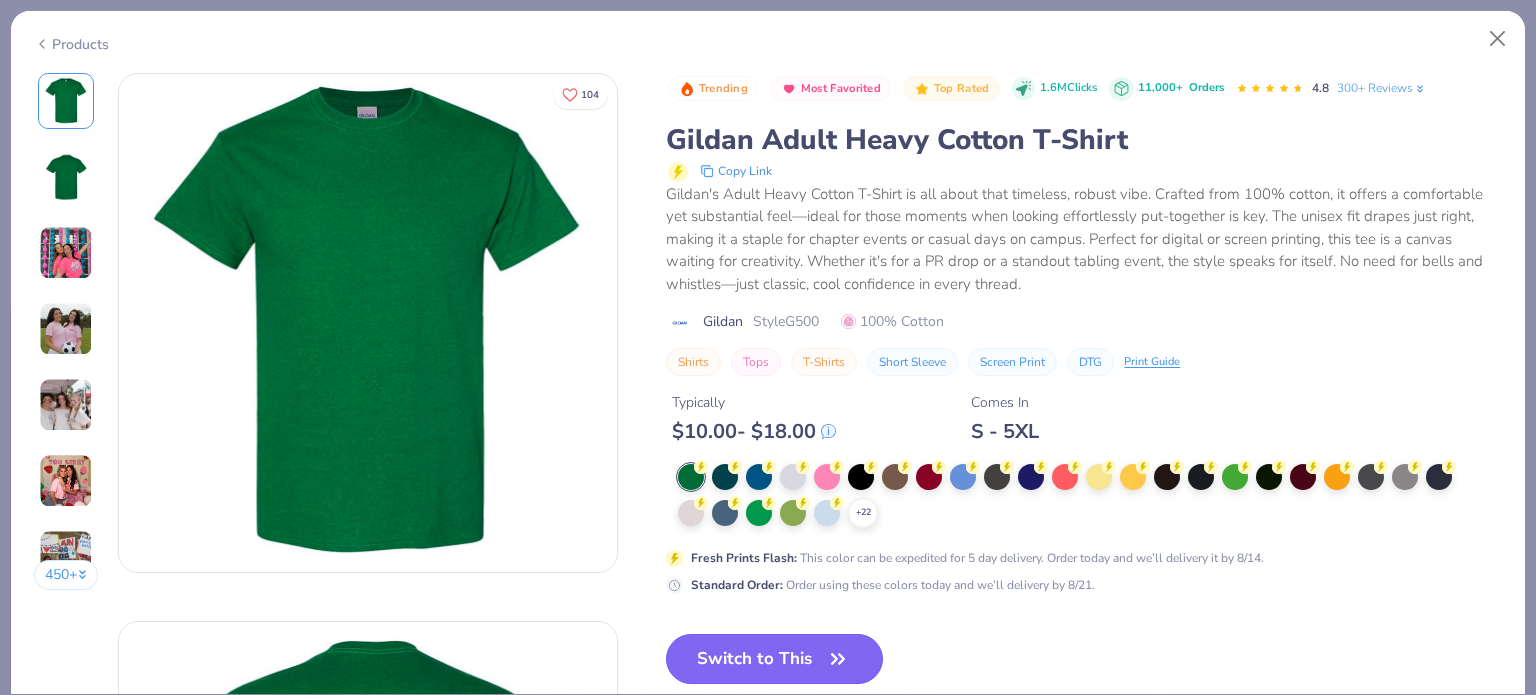 click on "Switch to This" at bounding box center (774, 659) 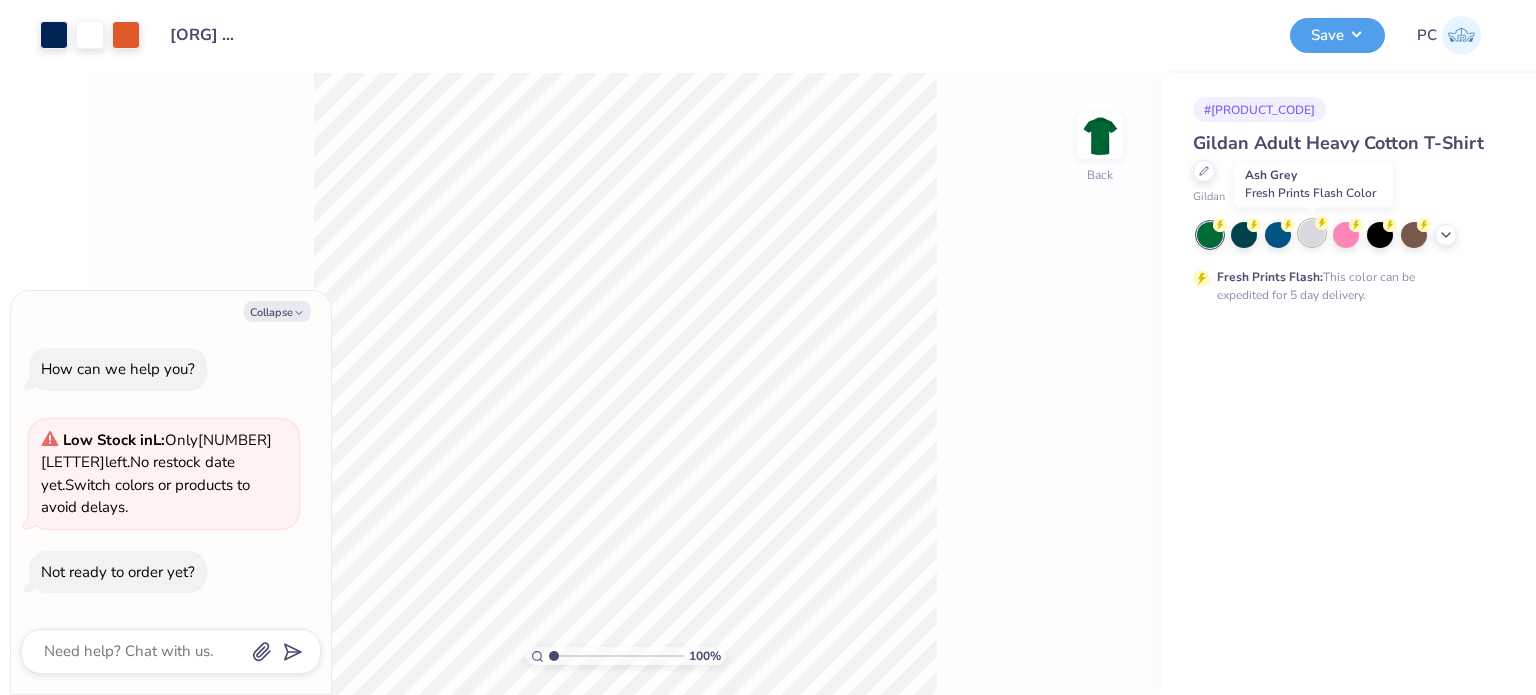 click at bounding box center (1312, 233) 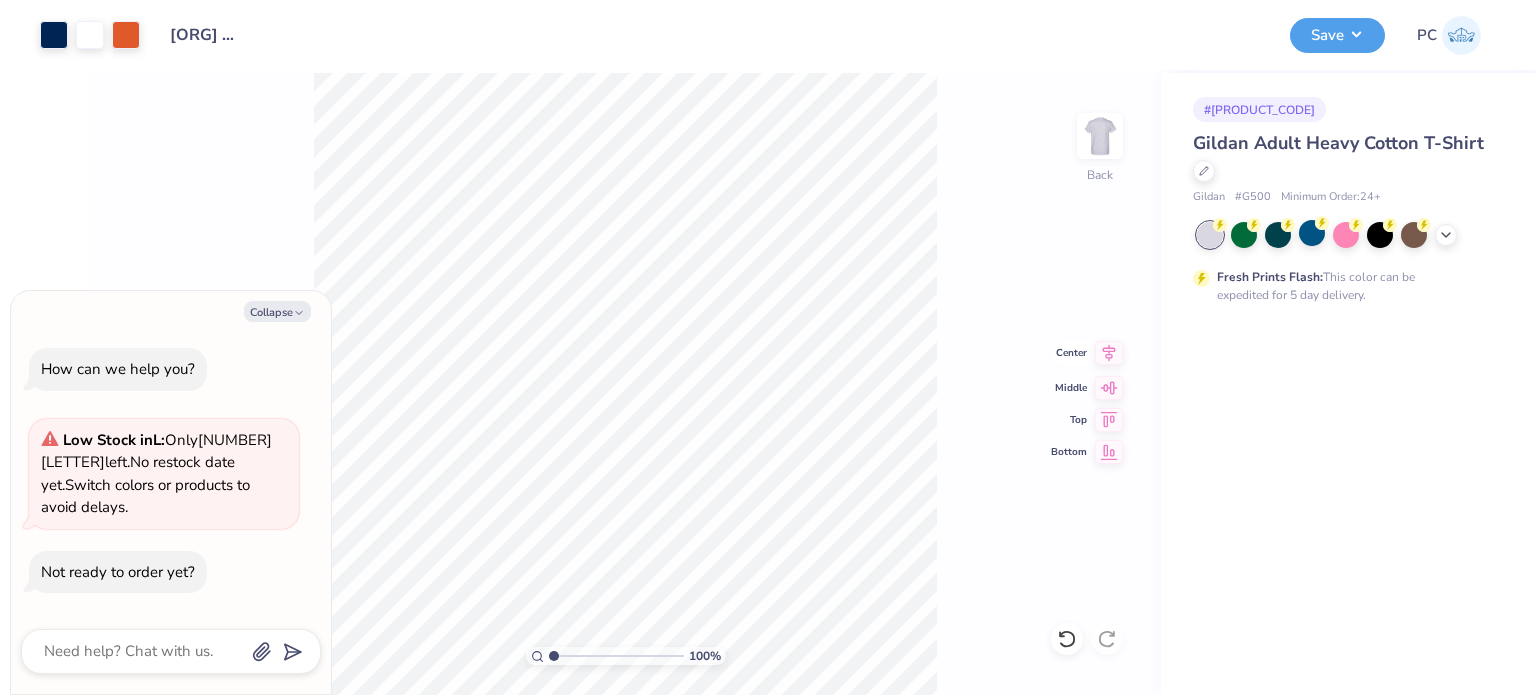 click 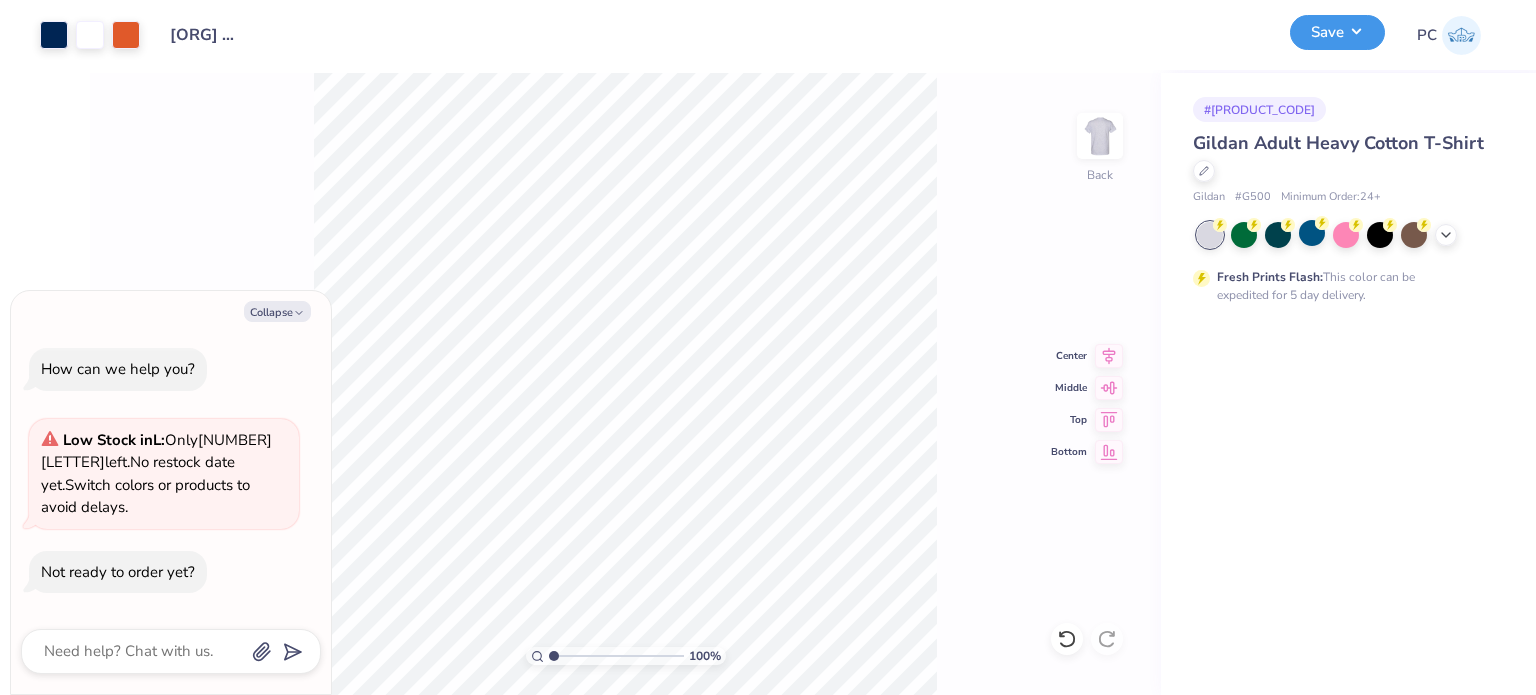 click on "Save" at bounding box center [1337, 32] 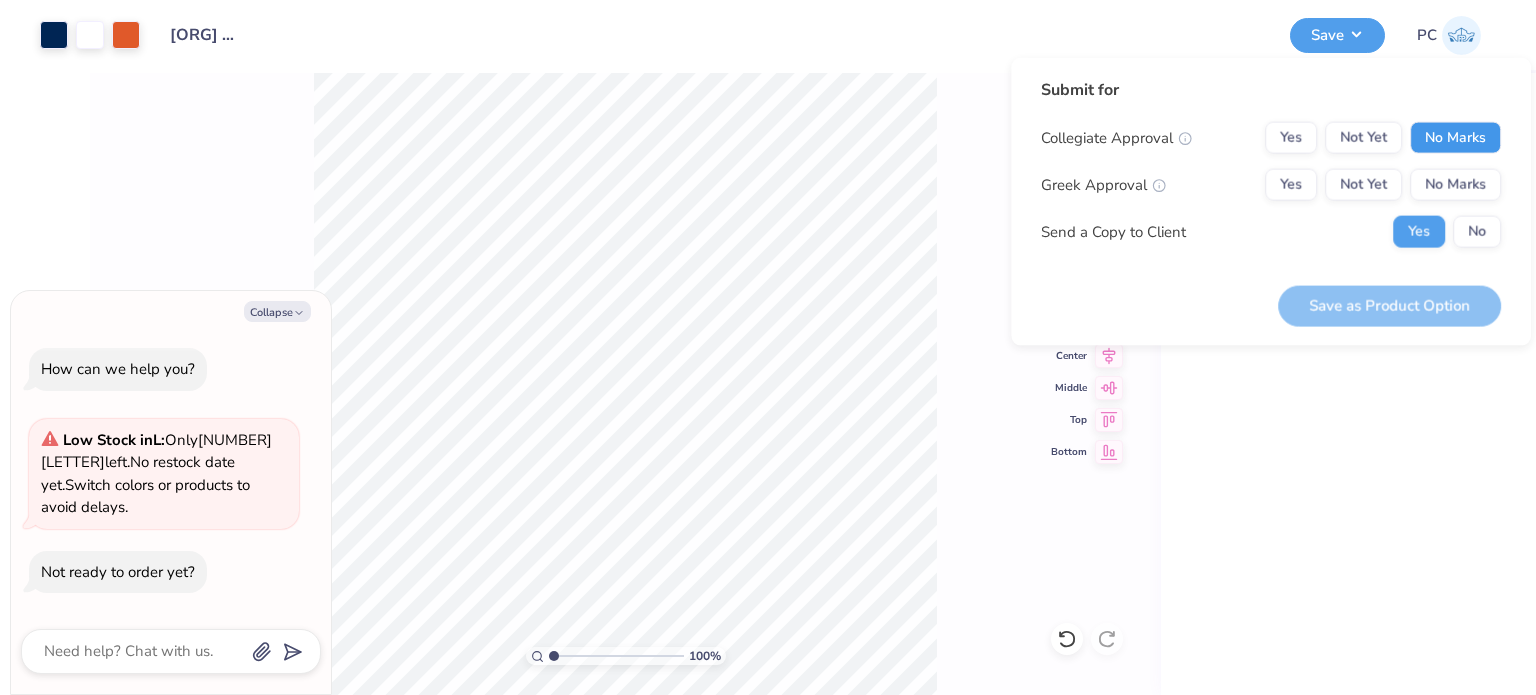 click on "No Marks" at bounding box center [1455, 138] 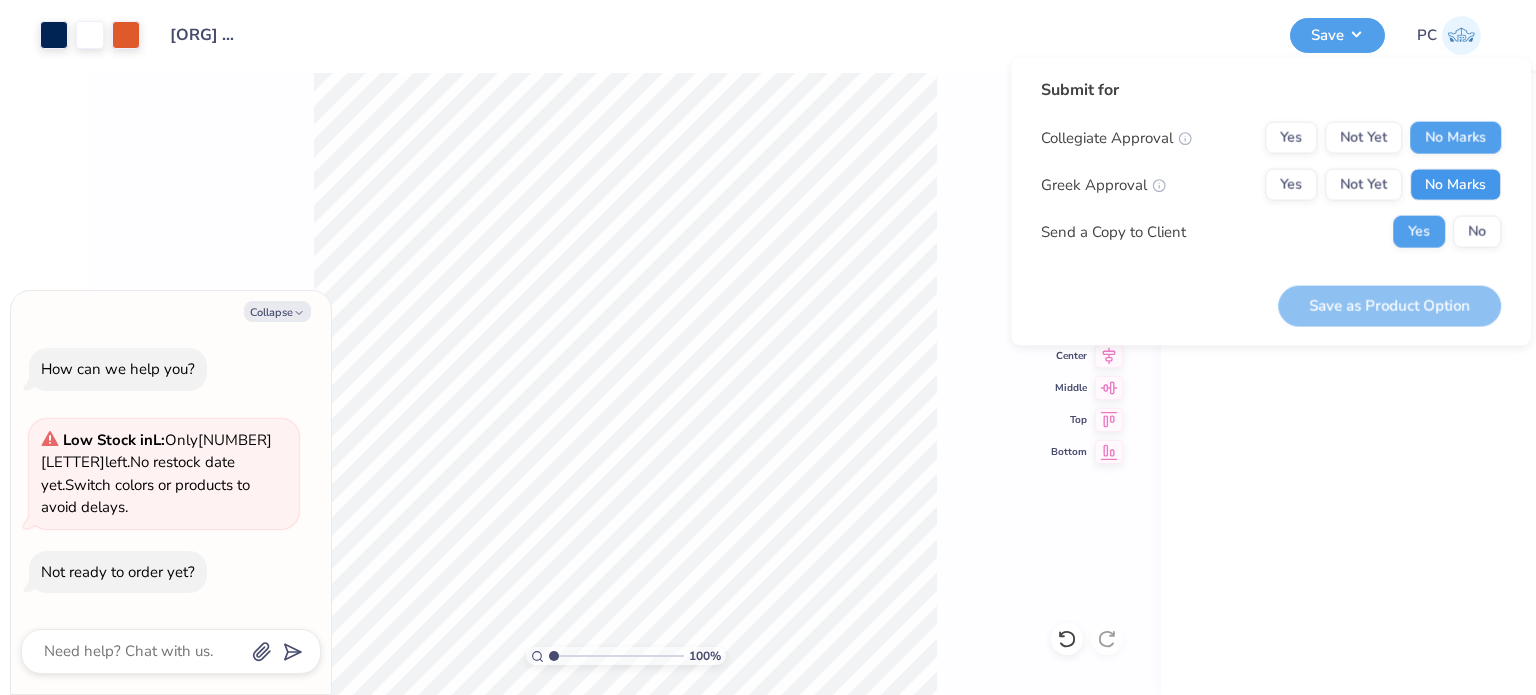 click on "No Marks" at bounding box center [1455, 185] 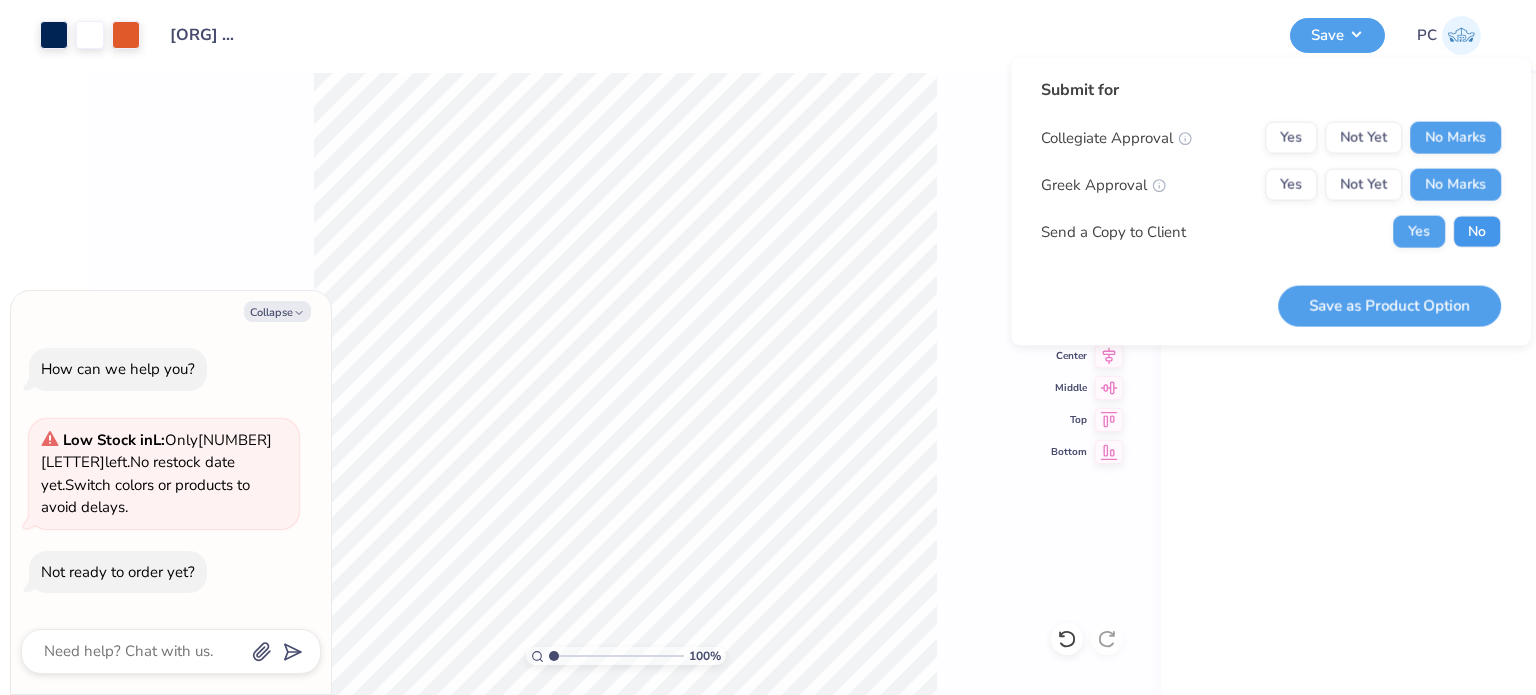 click on "No" at bounding box center [1477, 232] 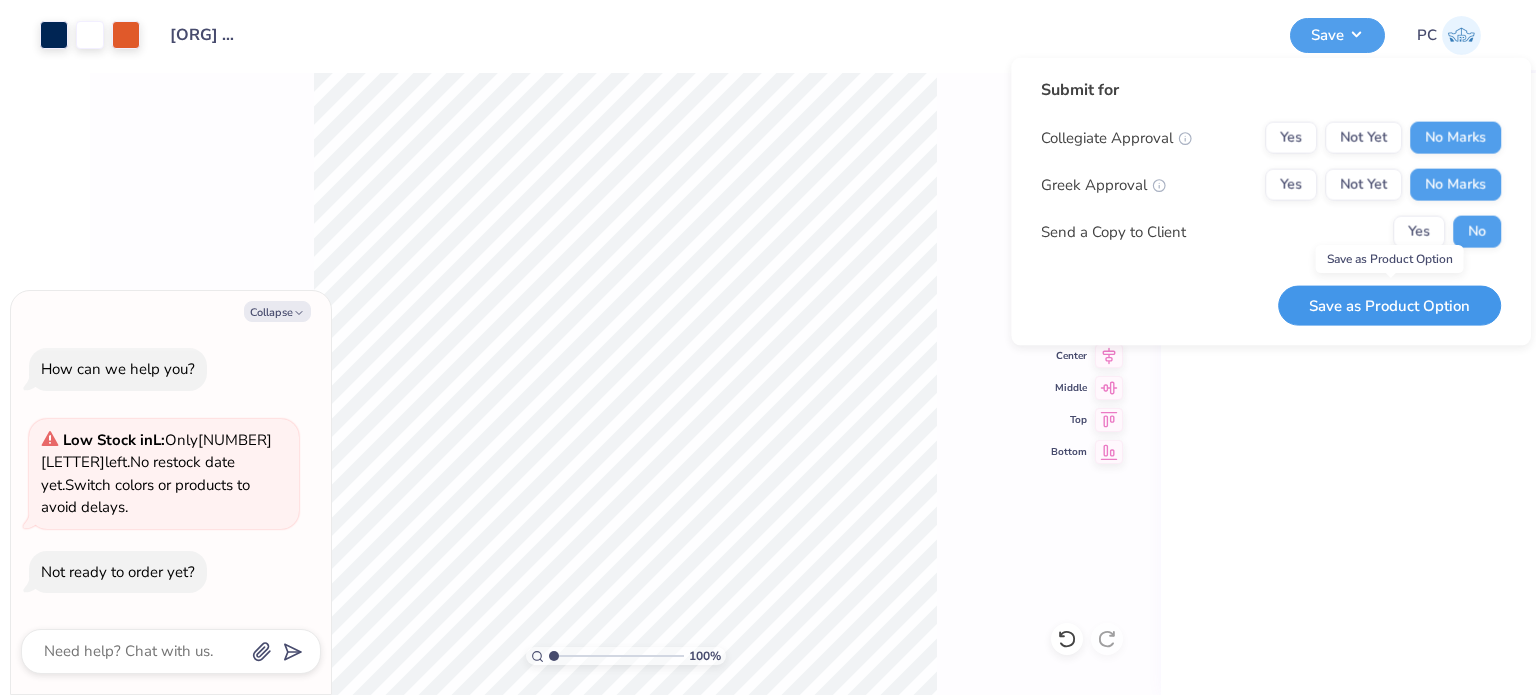 click on "Save as Product Option" at bounding box center [1389, 305] 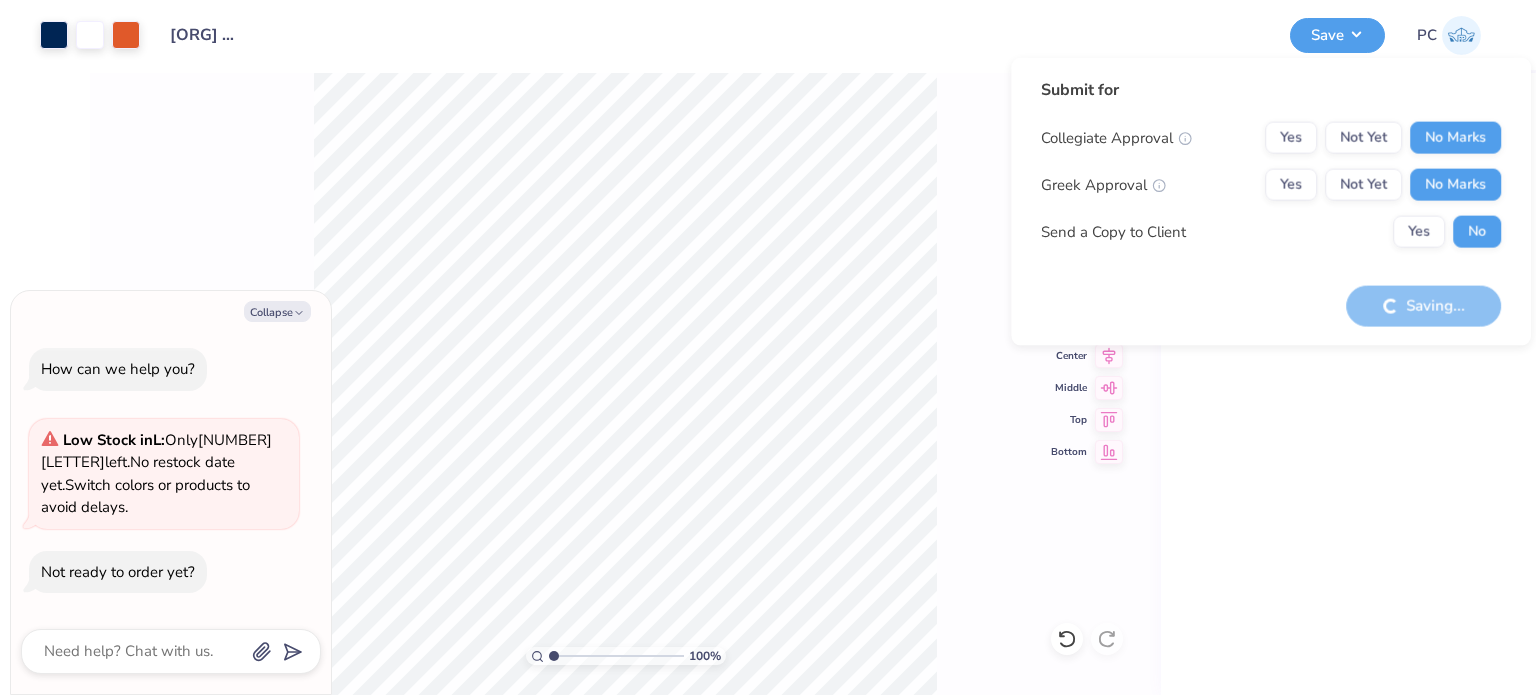 type on "x" 